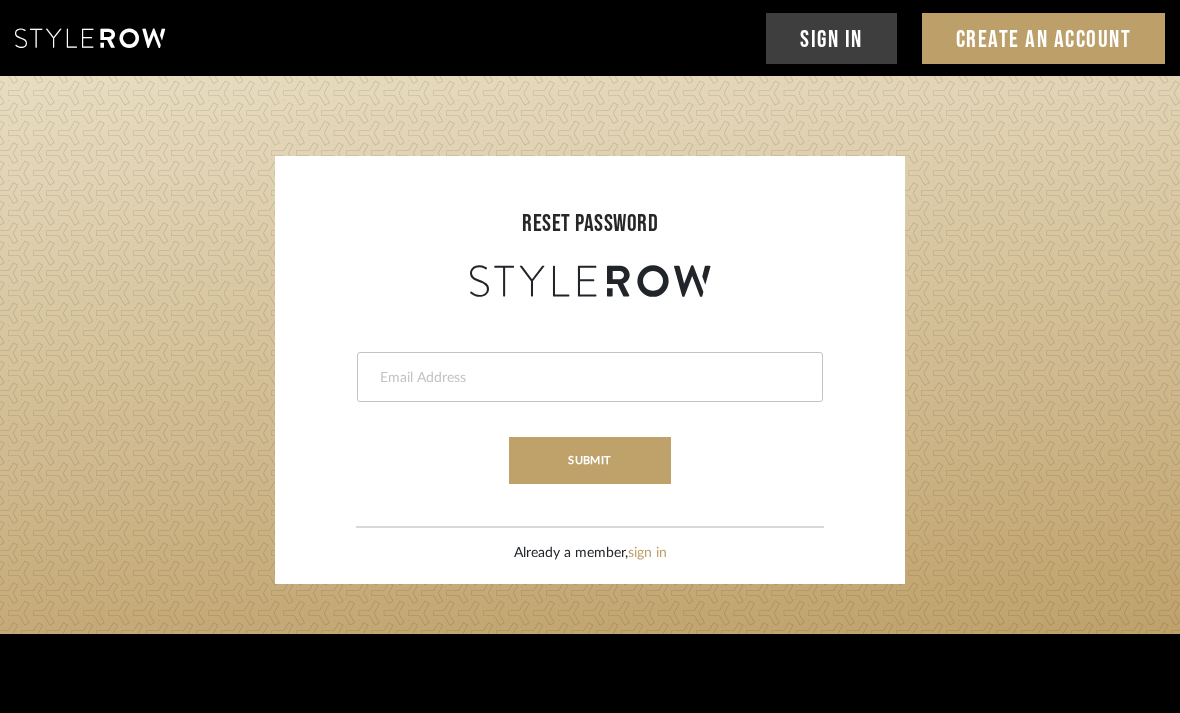 scroll, scrollTop: 0, scrollLeft: 0, axis: both 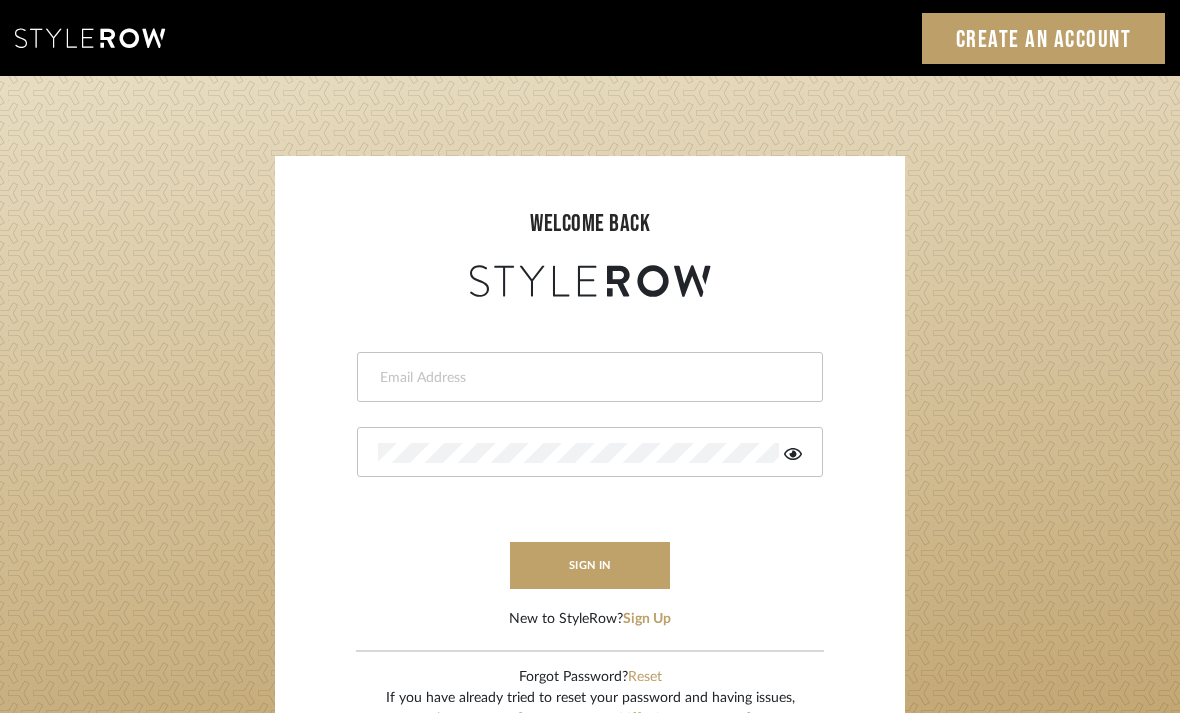 click at bounding box center [587, 378] 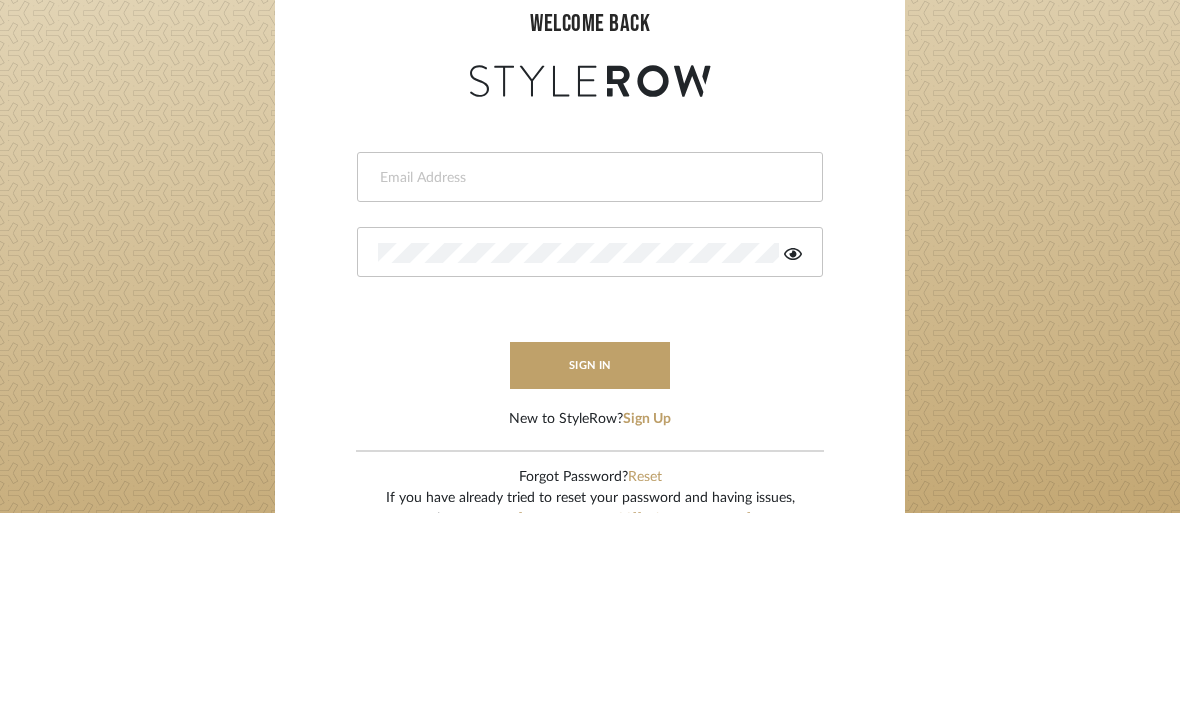 type on "valeryhuffenus@hotmail.com" 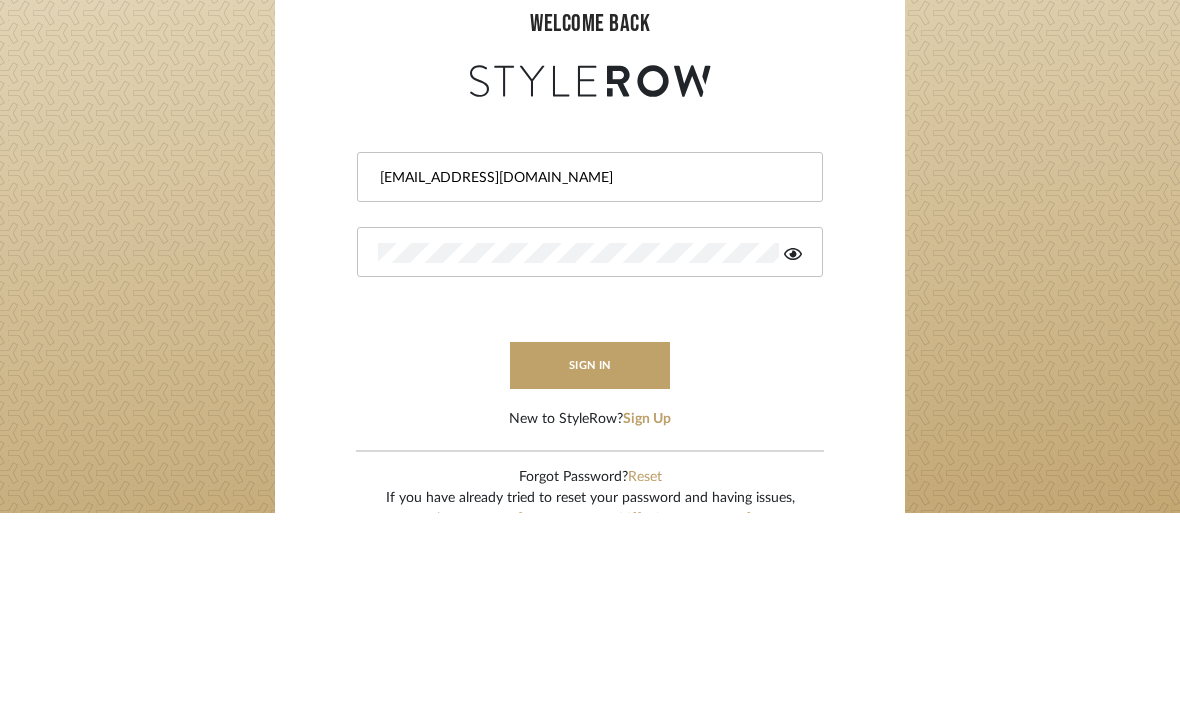 scroll, scrollTop: 200, scrollLeft: 0, axis: vertical 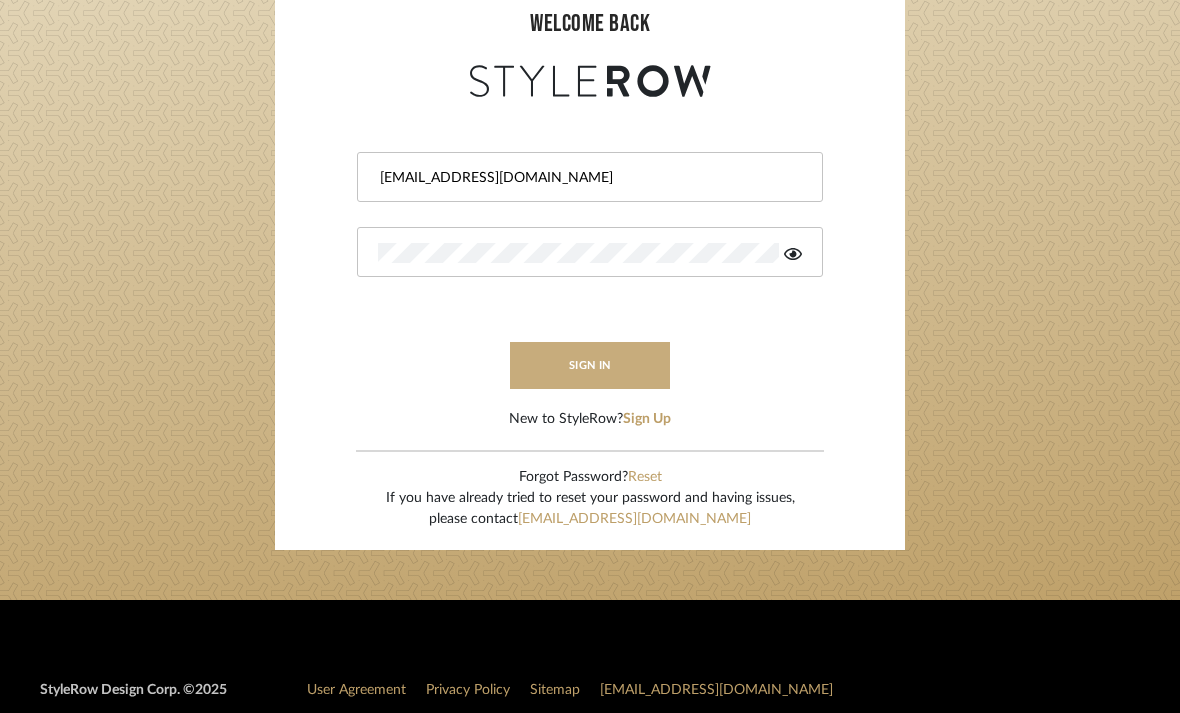 click on "sign in" at bounding box center [590, 365] 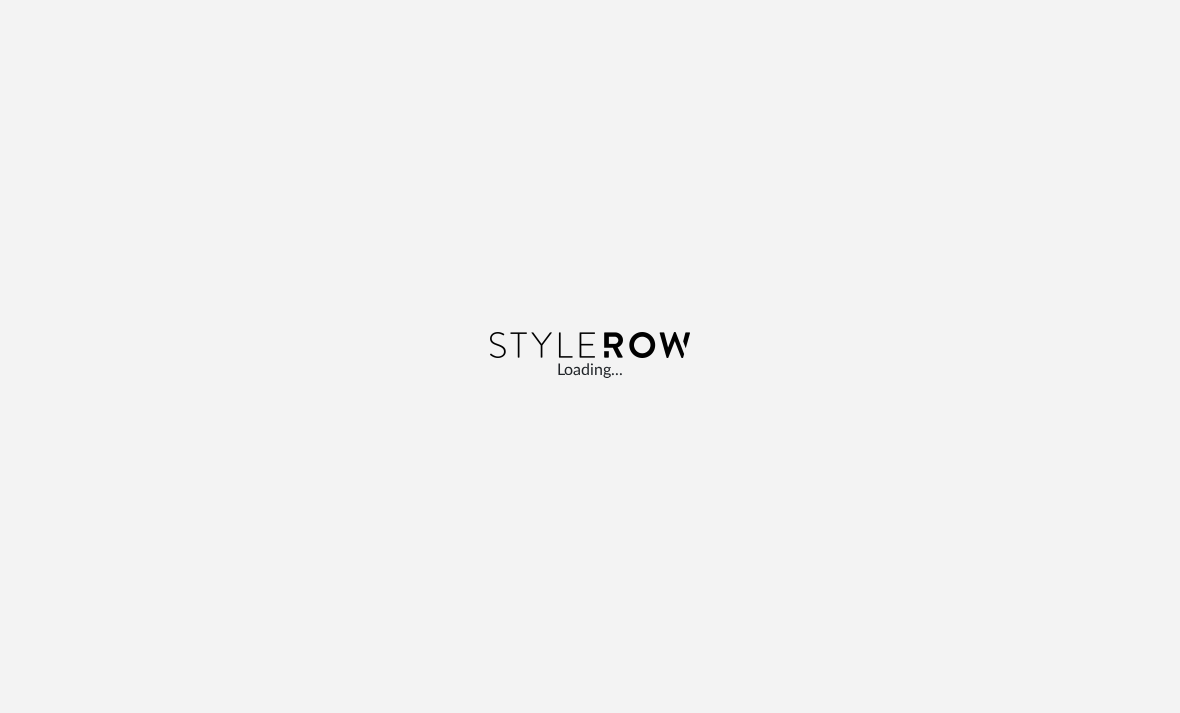 scroll, scrollTop: 0, scrollLeft: 0, axis: both 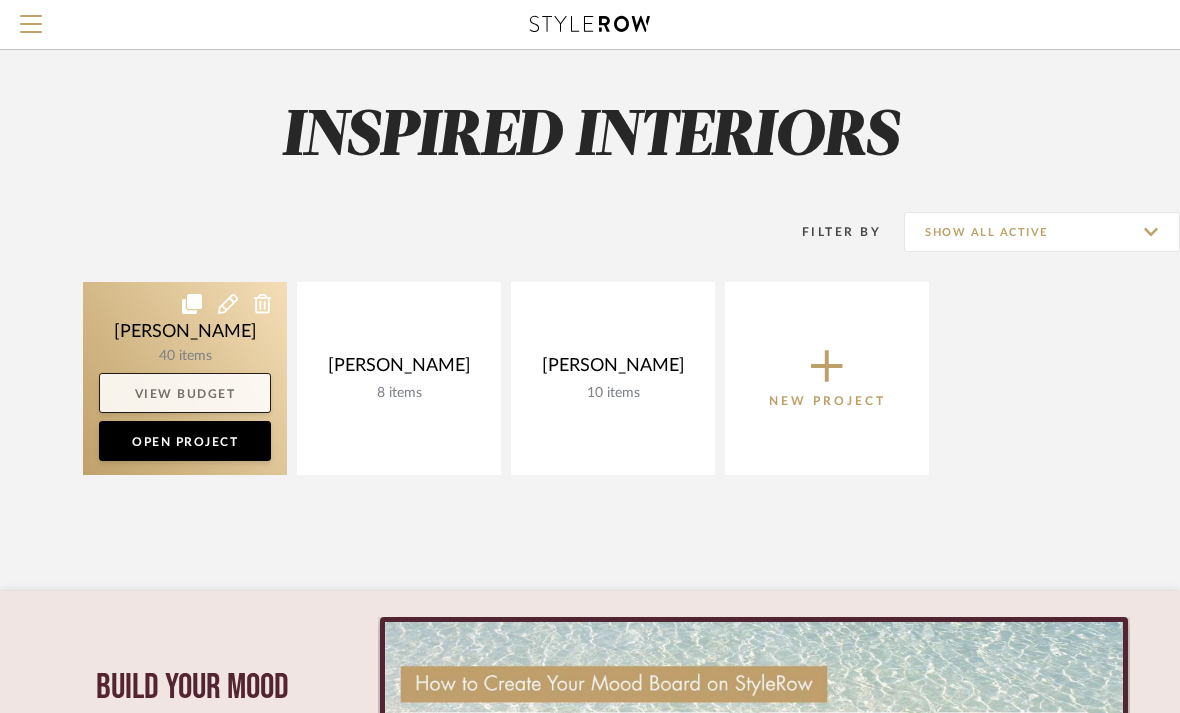 click on "View Budget" 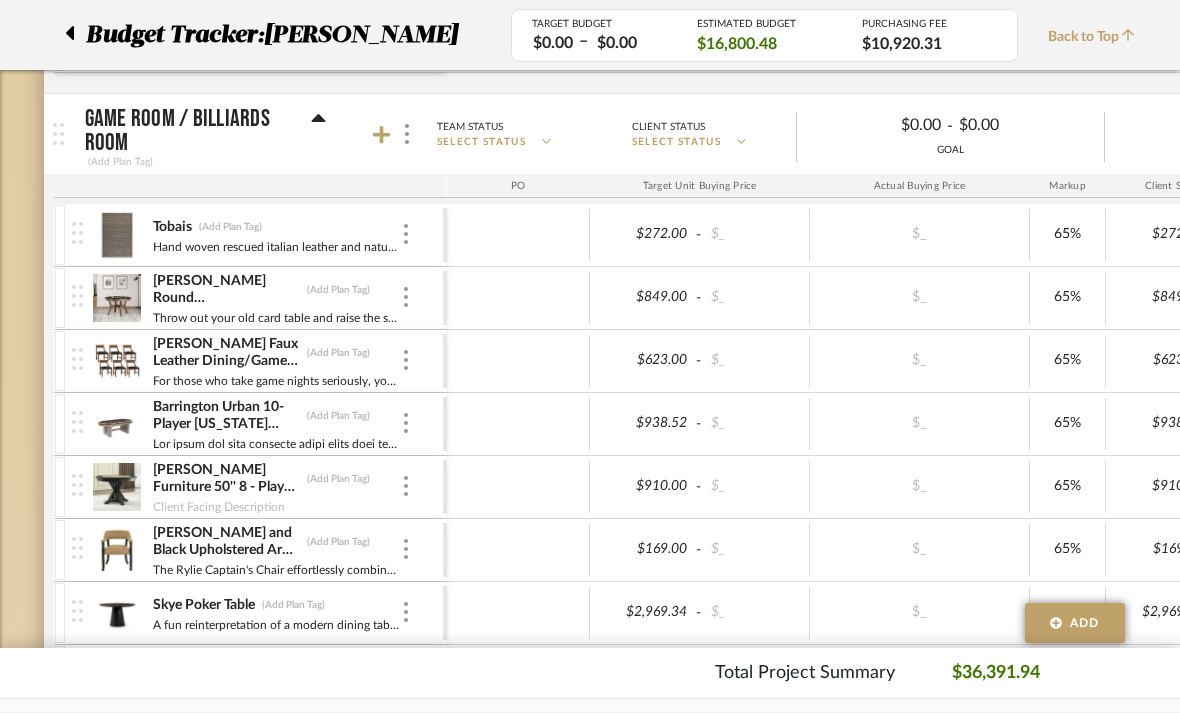 scroll, scrollTop: 772, scrollLeft: 0, axis: vertical 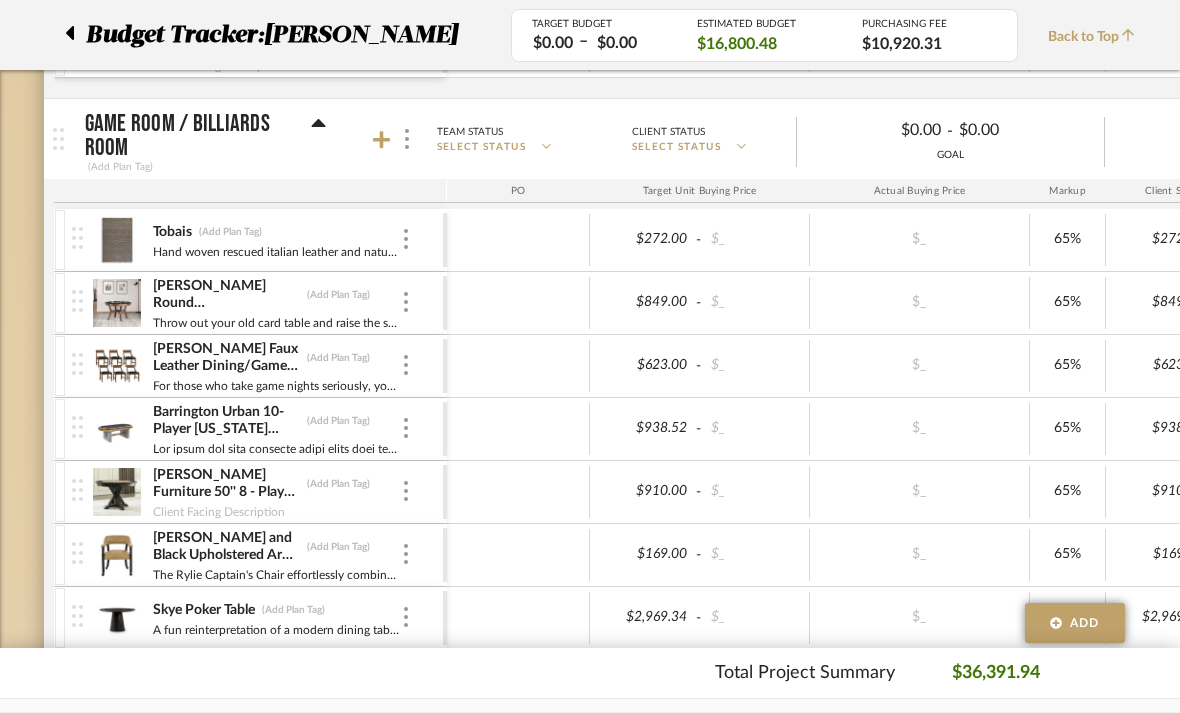 click at bounding box center [77, 301] 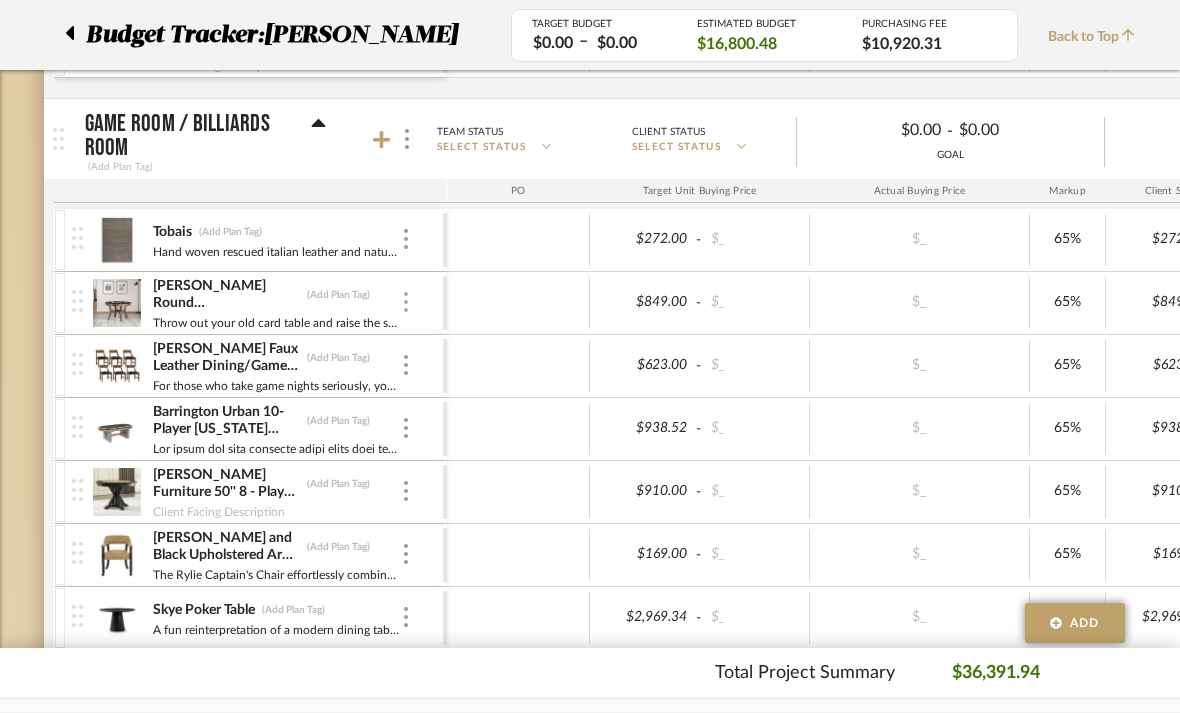 click at bounding box center (406, 302) 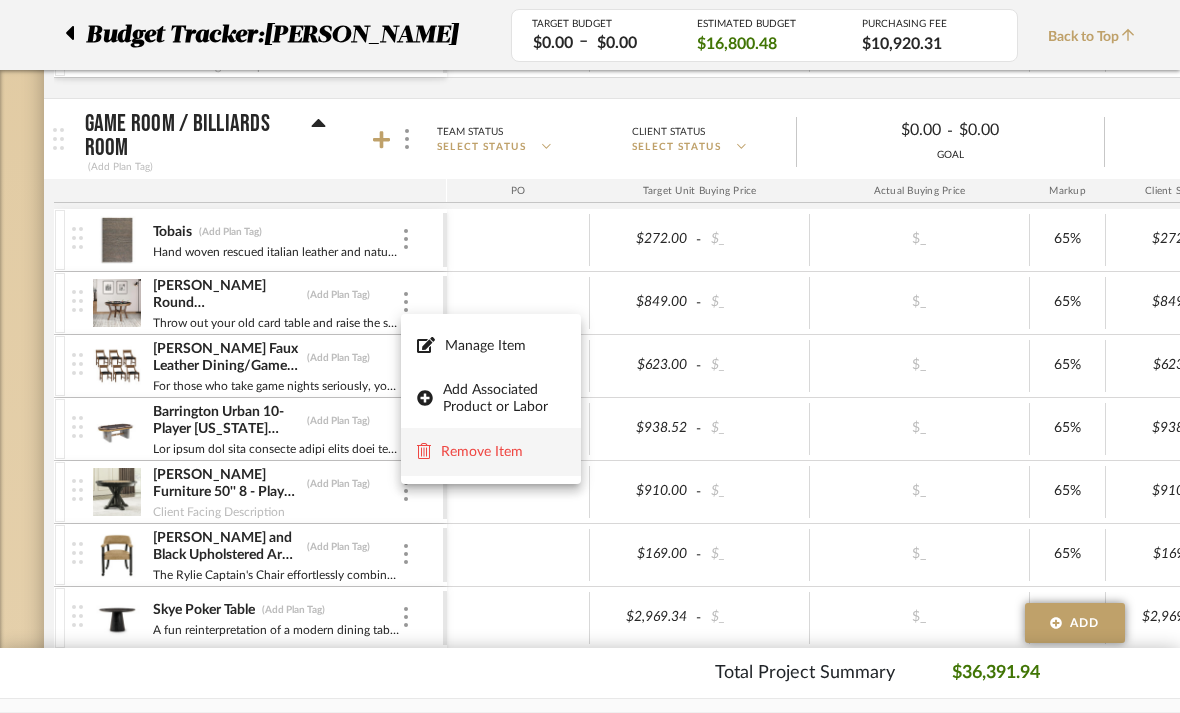 click on "Remove Item" at bounding box center [503, 452] 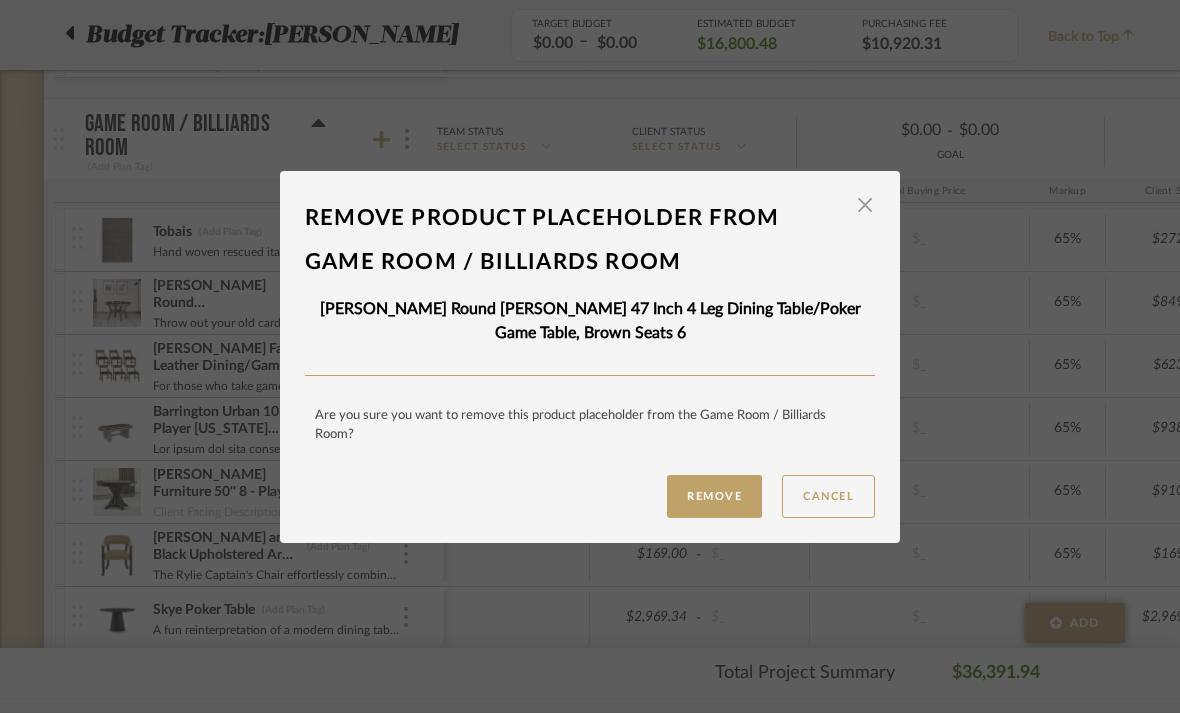 scroll, scrollTop: 0, scrollLeft: 0, axis: both 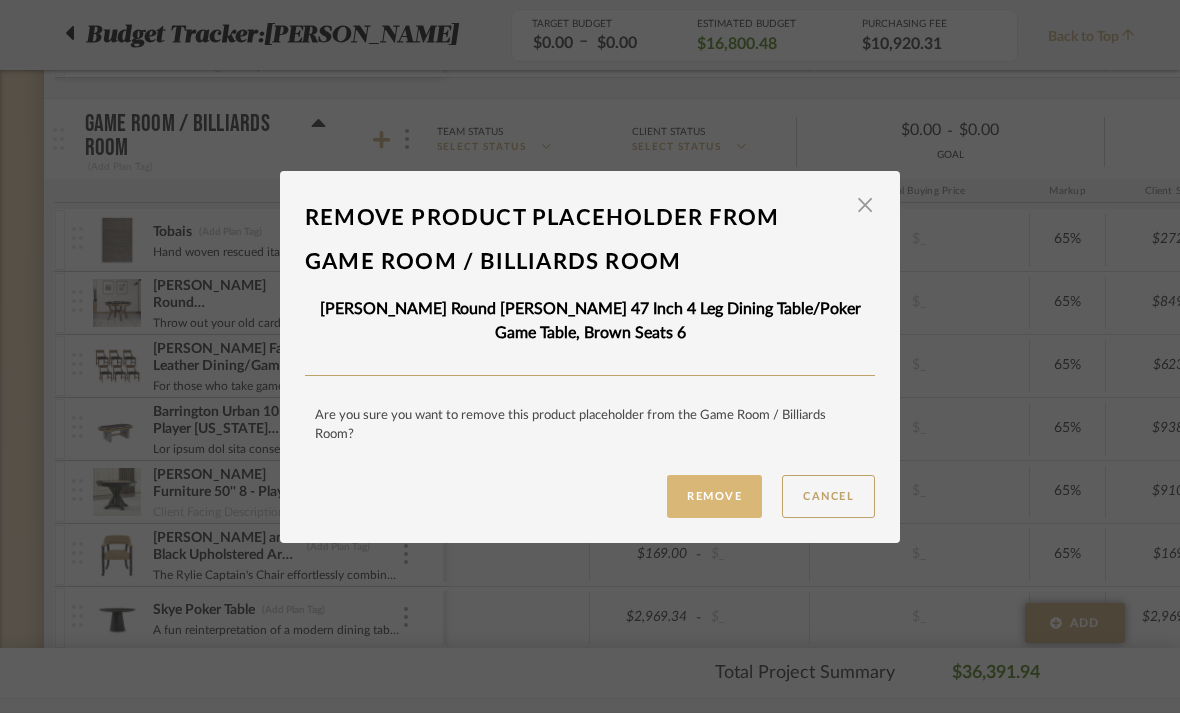 click on "Remove" at bounding box center [714, 496] 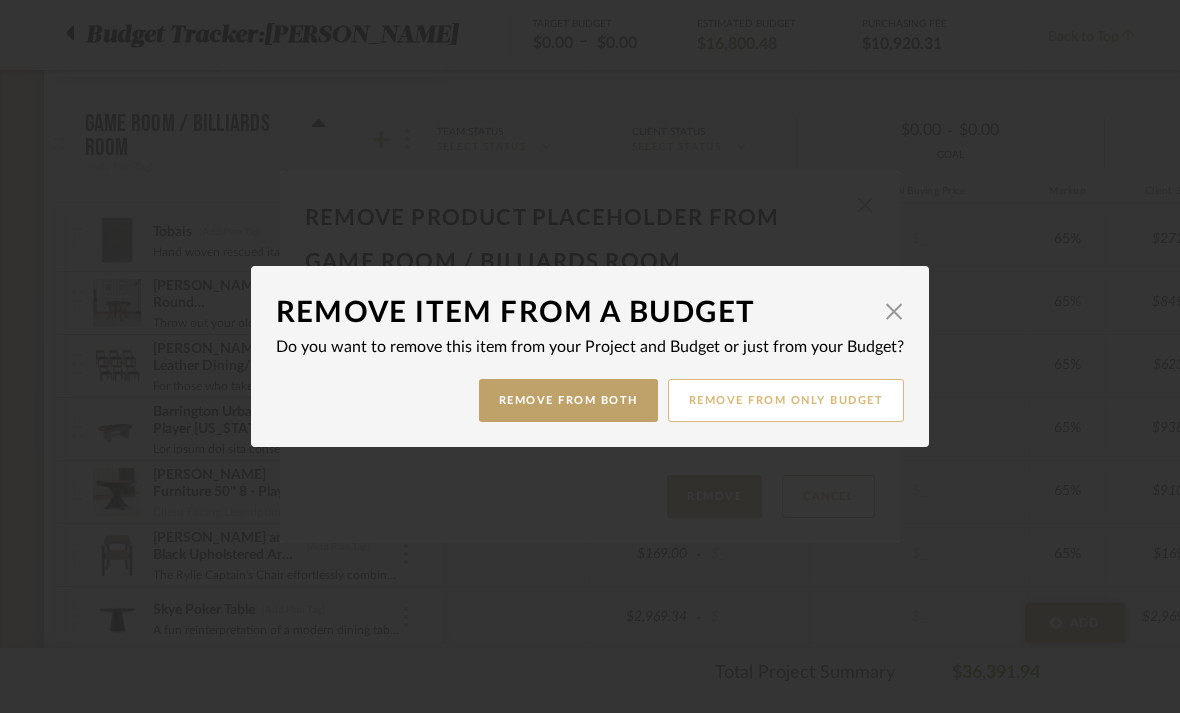 click on "Remove from only Budget" at bounding box center [786, 400] 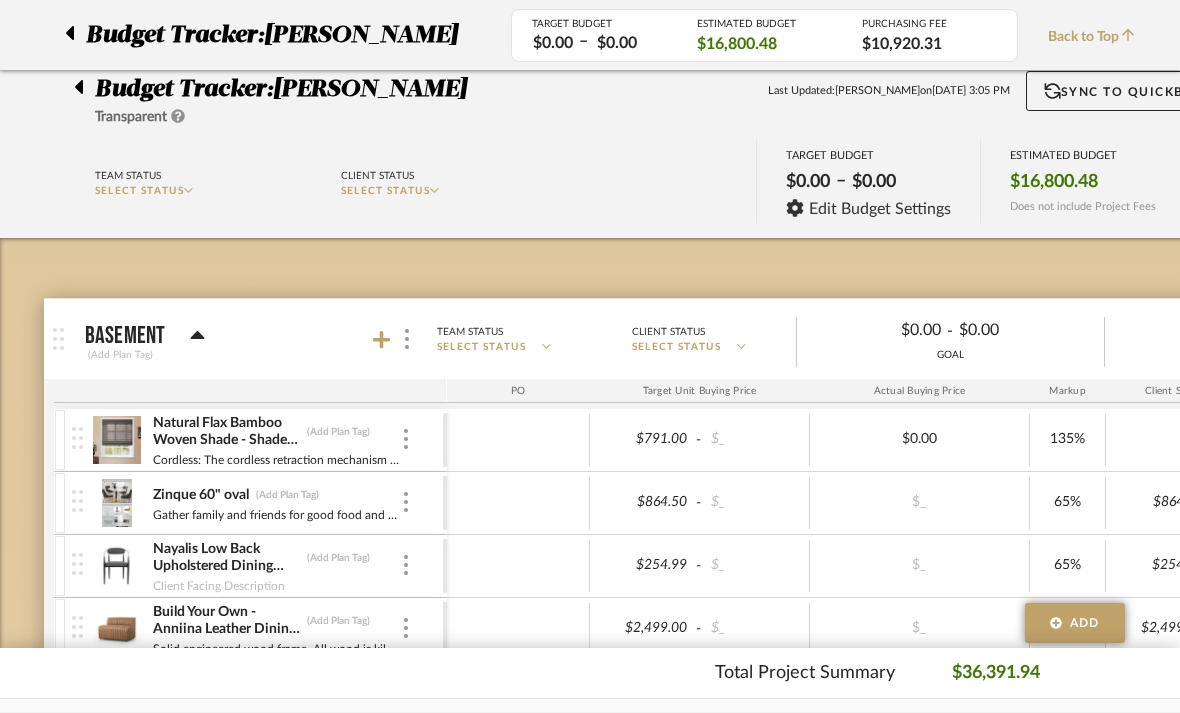 scroll, scrollTop: 772, scrollLeft: 0, axis: vertical 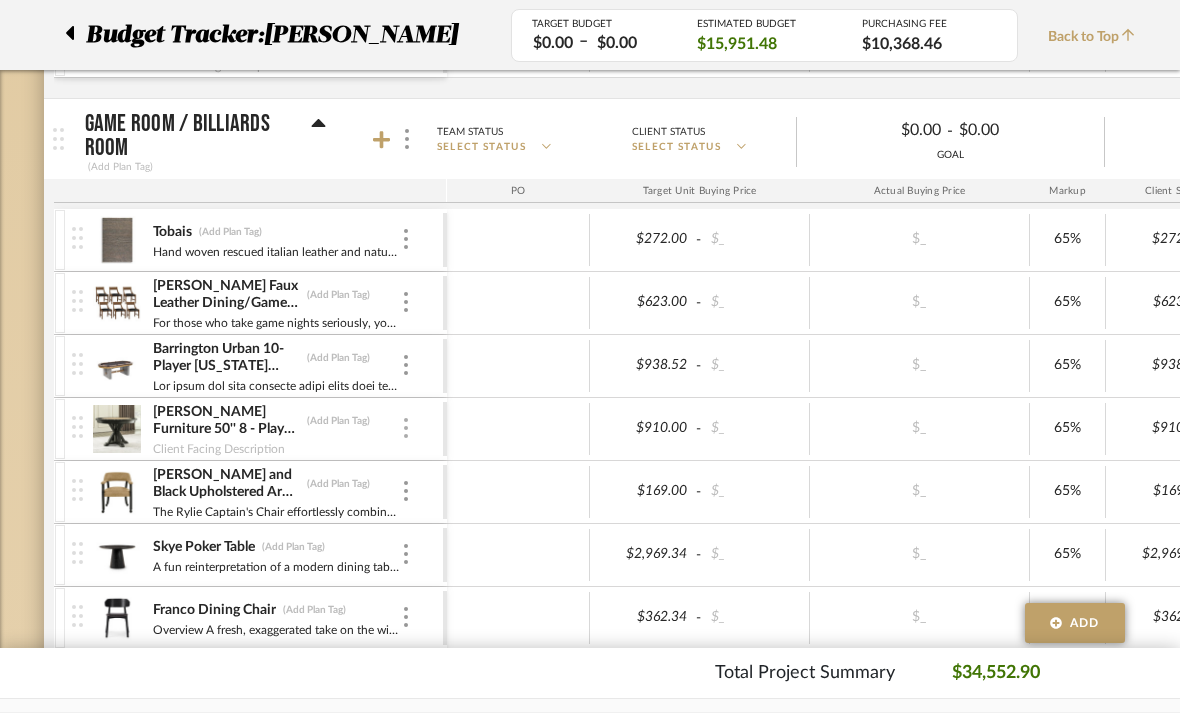 click at bounding box center [406, 428] 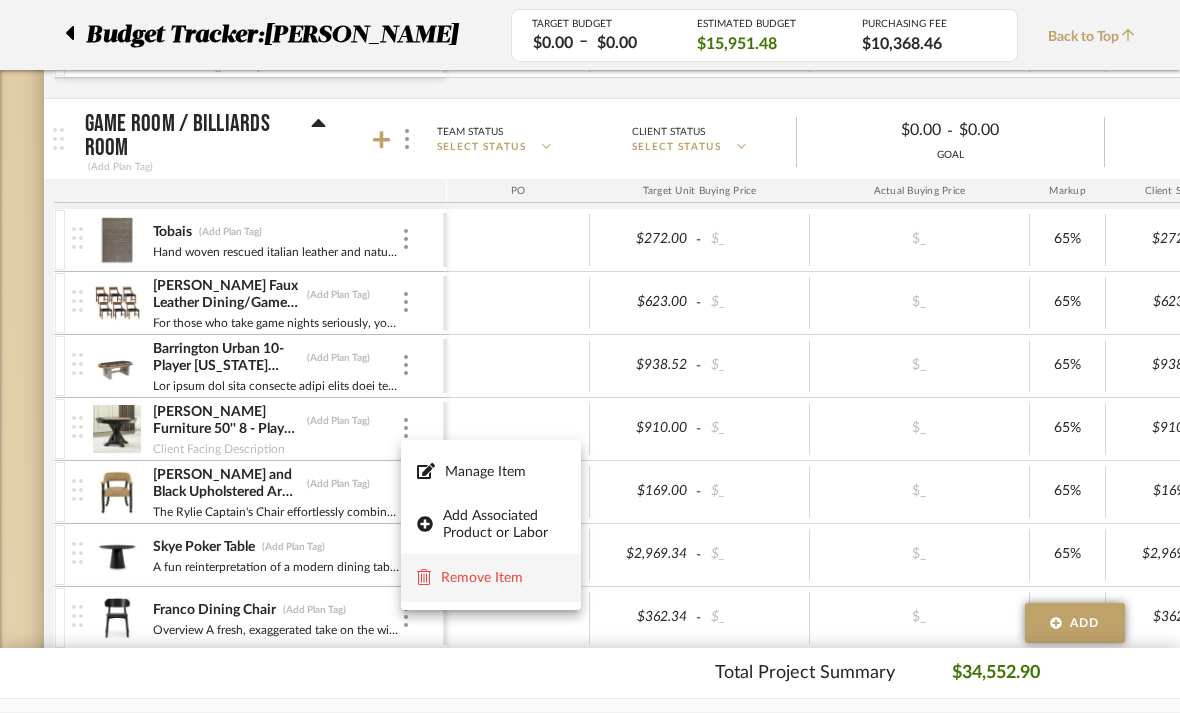 click on "Remove Item" at bounding box center [503, 578] 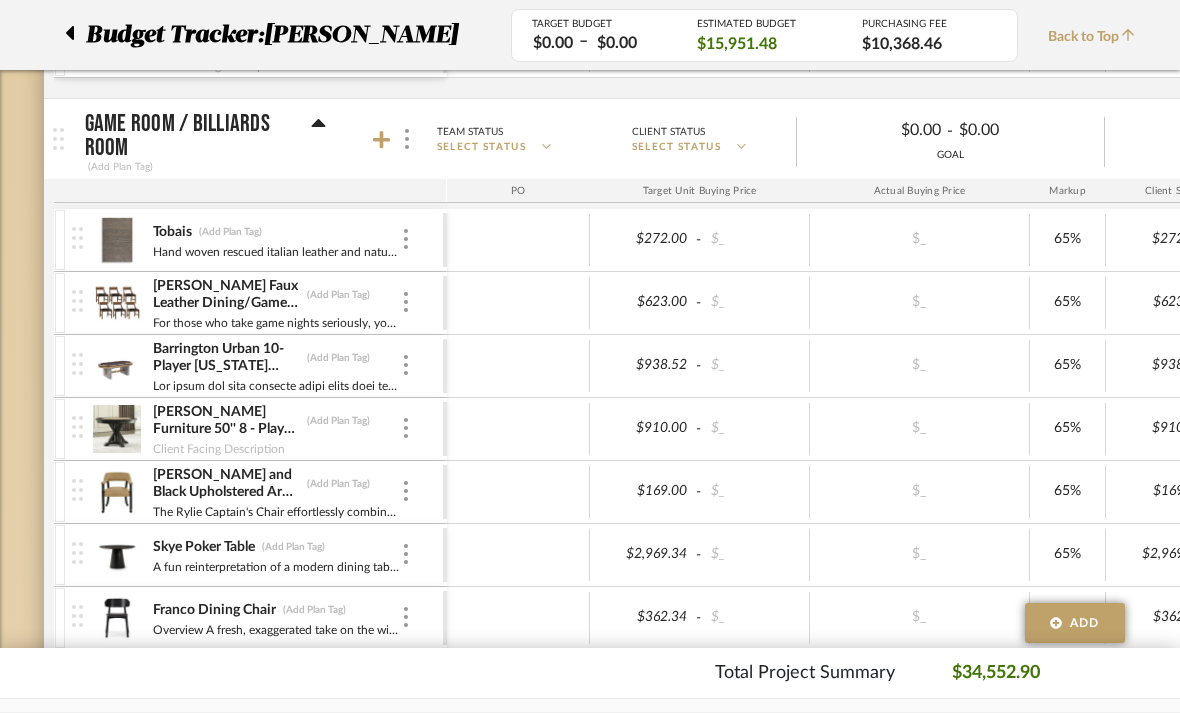 scroll, scrollTop: 0, scrollLeft: 0, axis: both 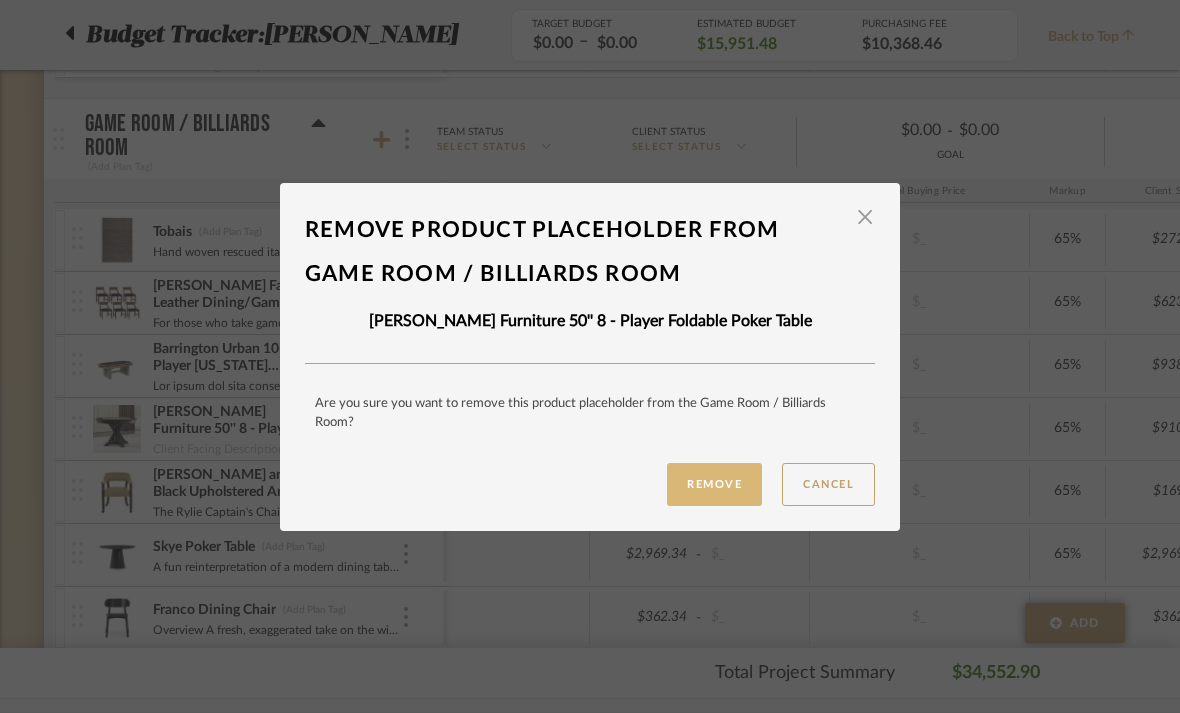 click on "Remove" at bounding box center [714, 484] 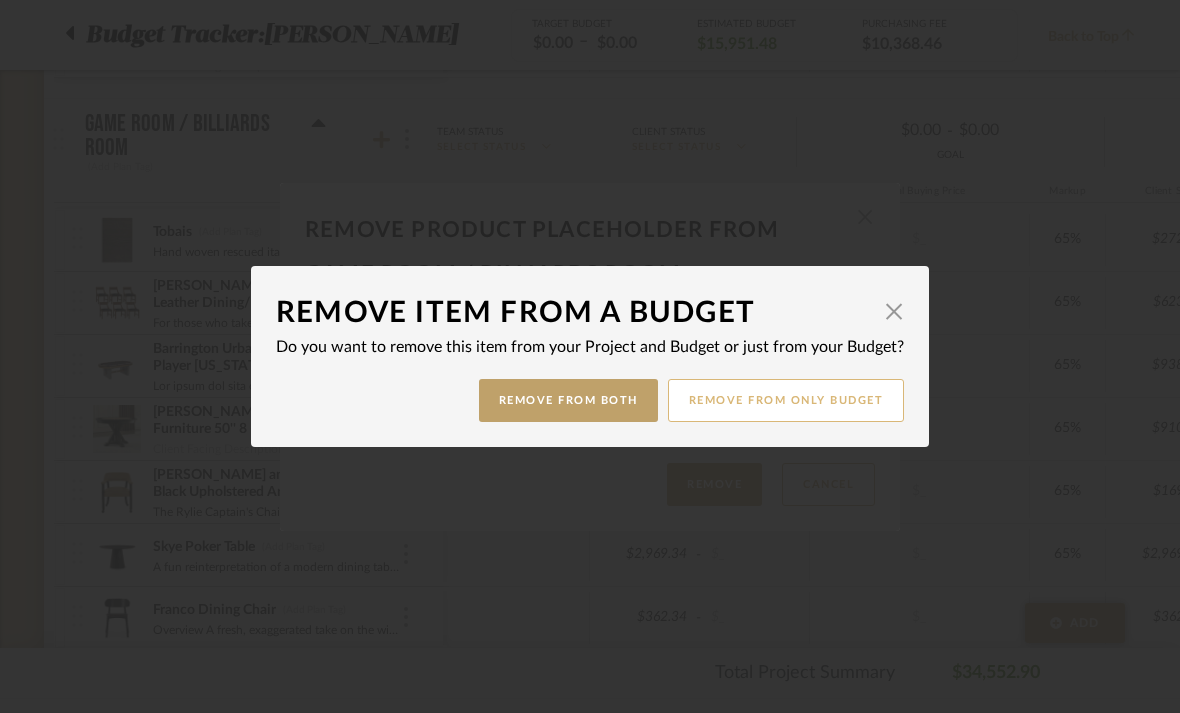 click on "Remove from only Budget" at bounding box center [786, 400] 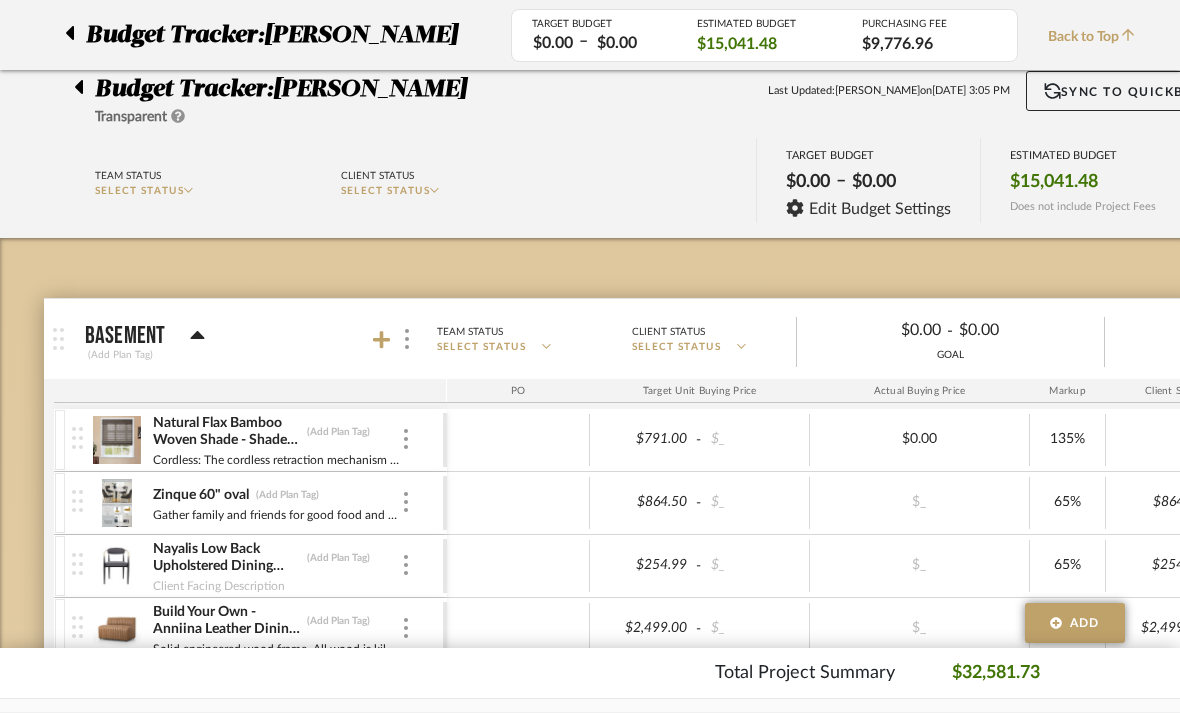 scroll, scrollTop: 772, scrollLeft: 0, axis: vertical 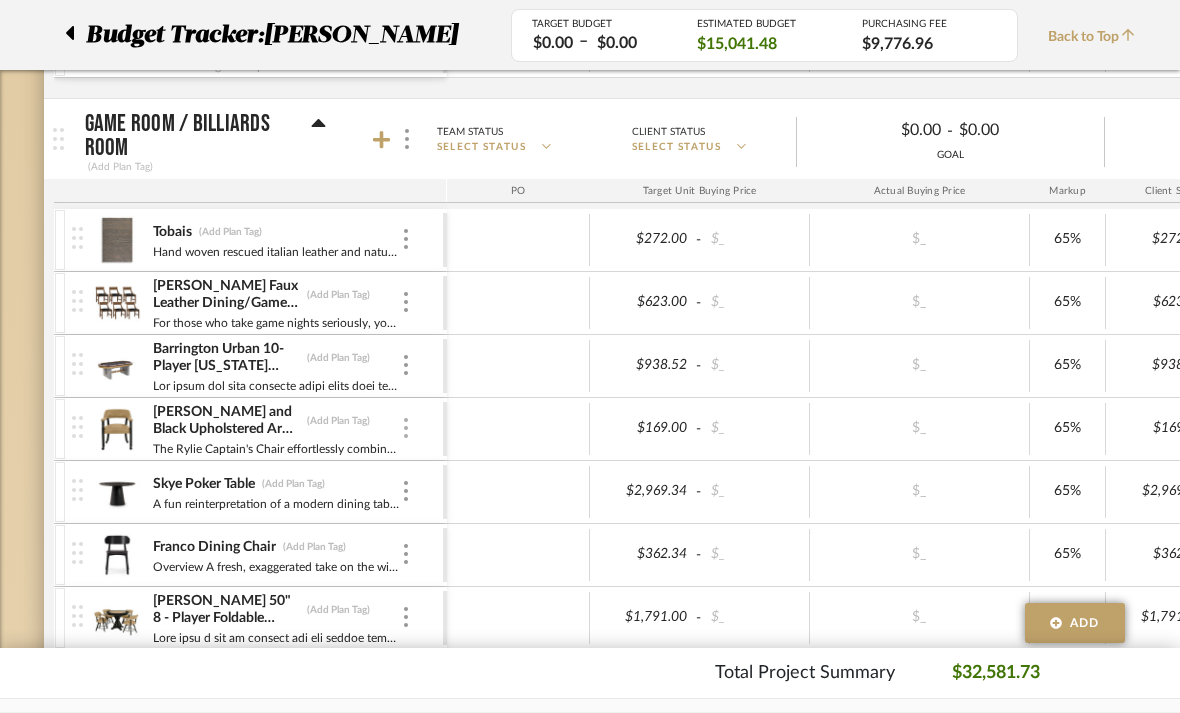 click at bounding box center [406, 428] 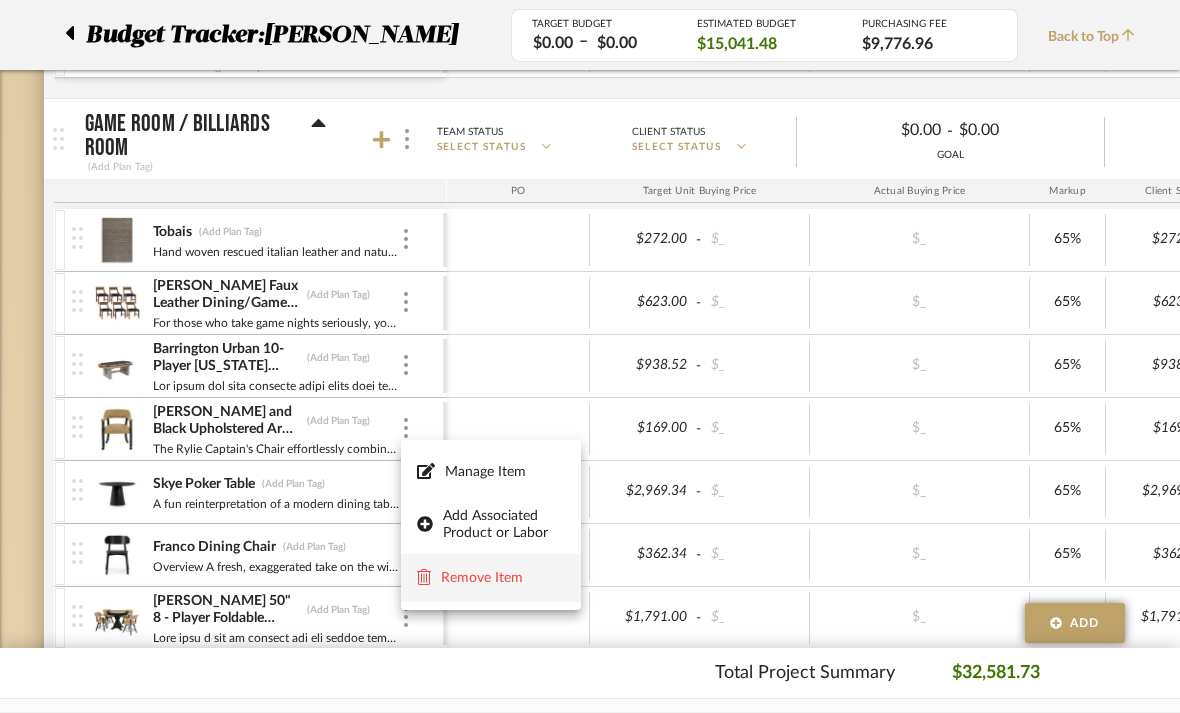 click on "Remove Item" at bounding box center [503, 578] 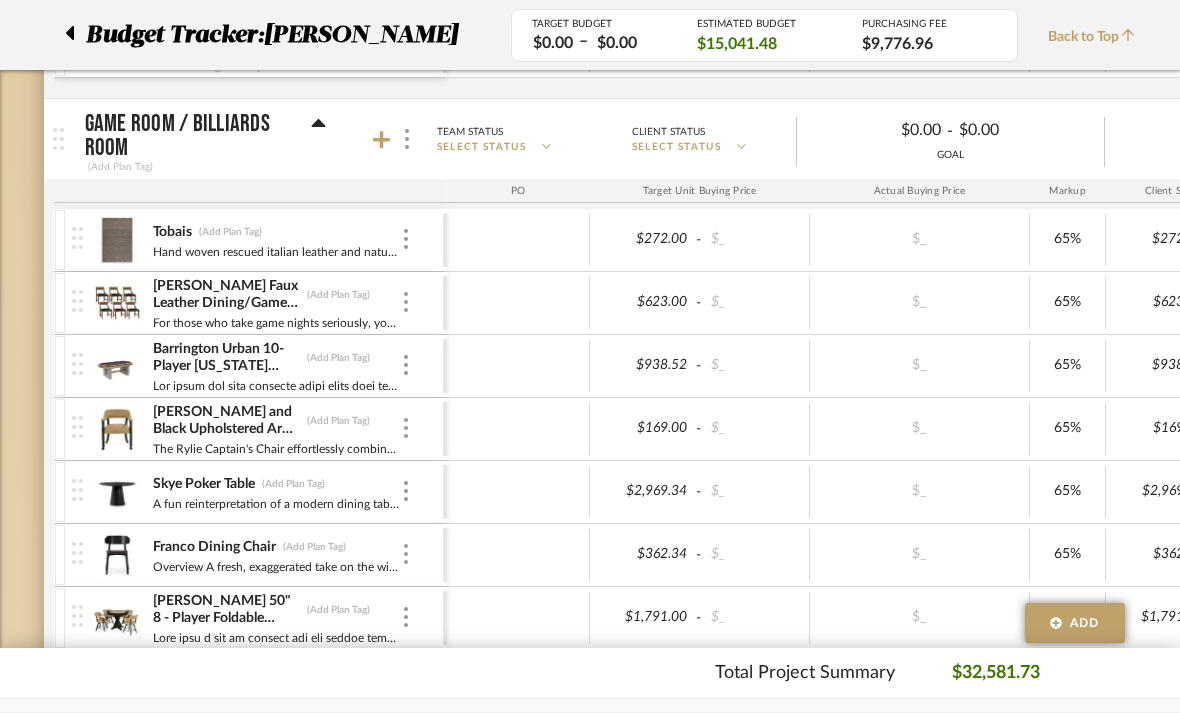 scroll, scrollTop: 0, scrollLeft: 0, axis: both 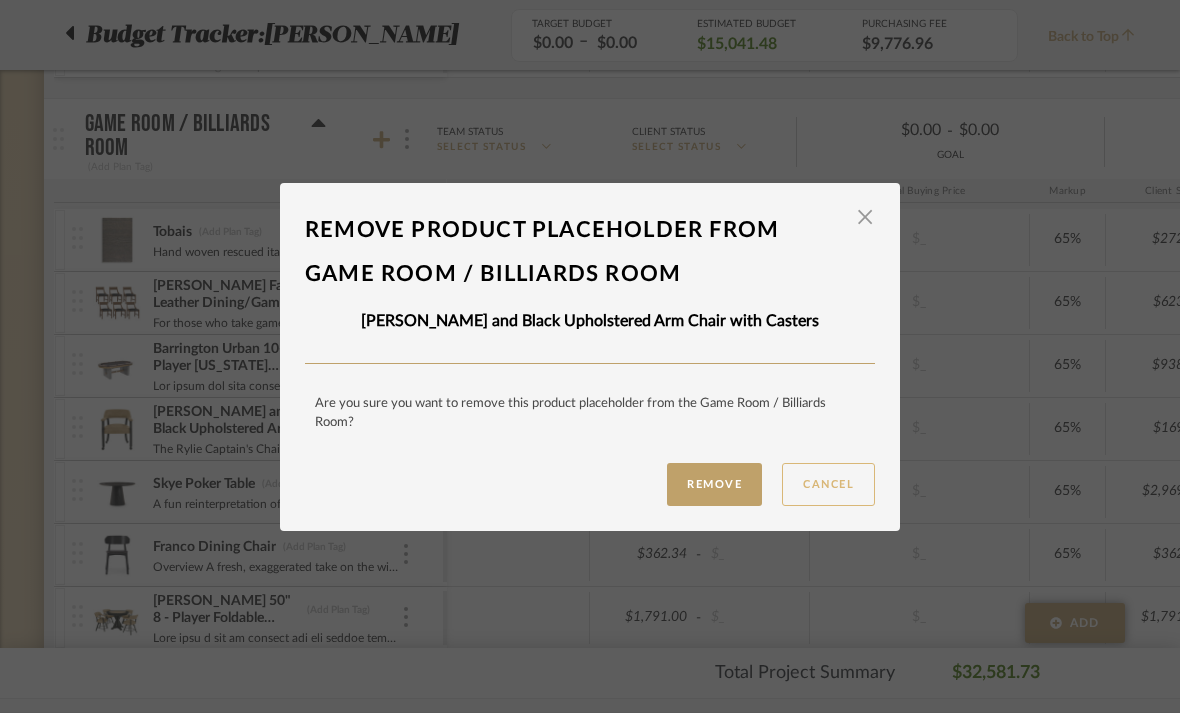 click on "Cancel" at bounding box center [828, 484] 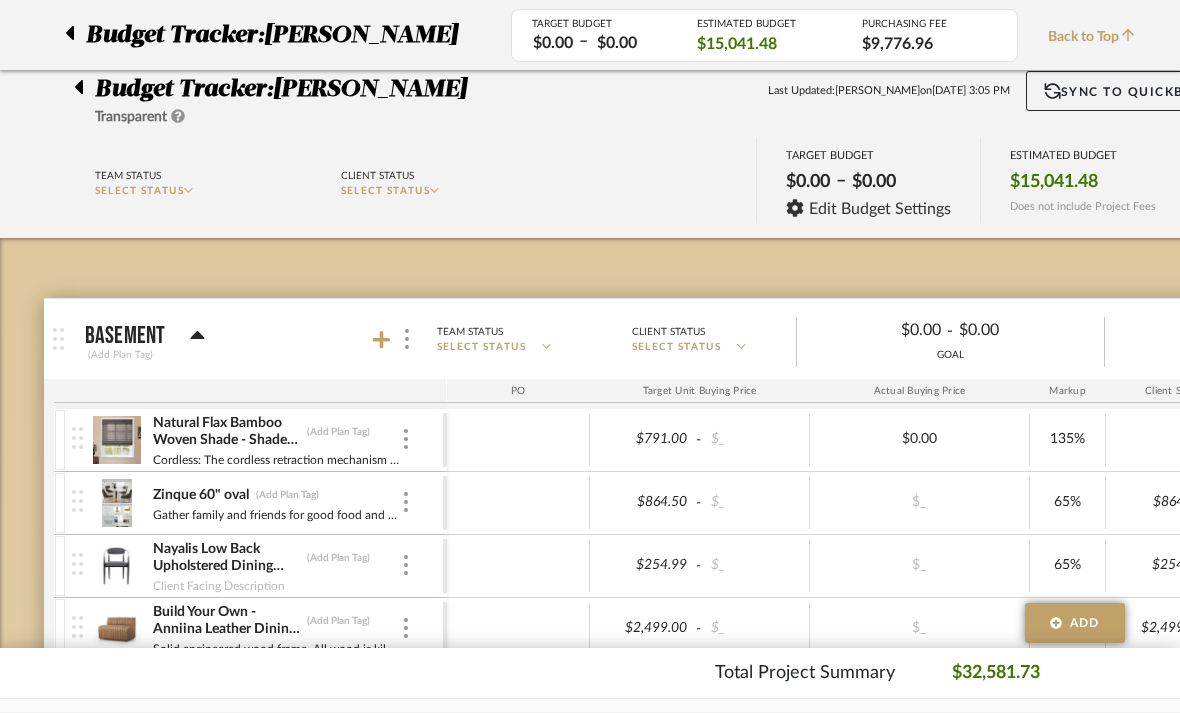 scroll, scrollTop: 772, scrollLeft: 0, axis: vertical 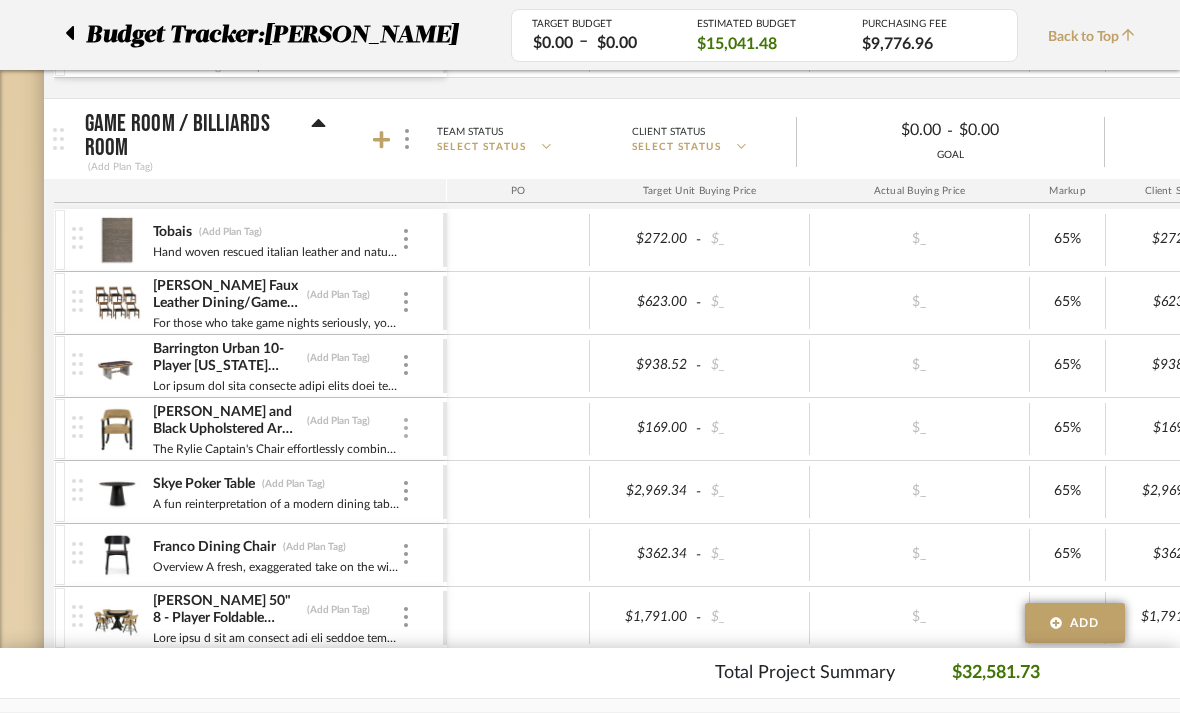 click at bounding box center [406, 428] 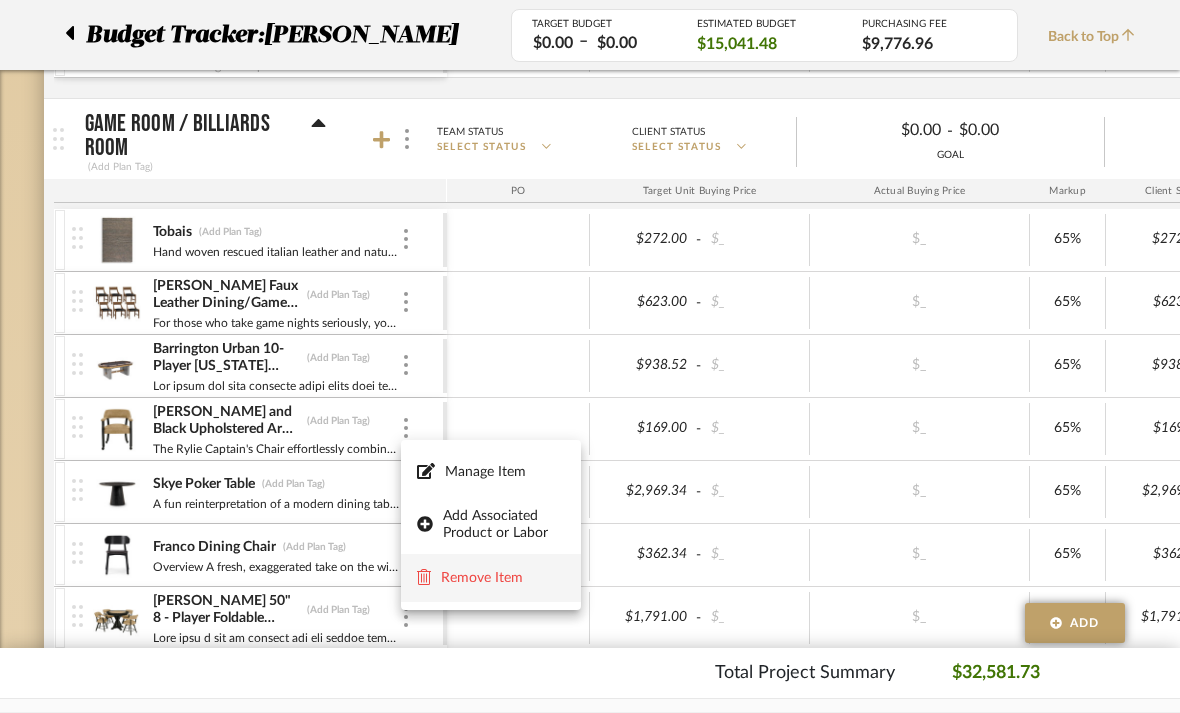 click on "Remove Item" at bounding box center [503, 578] 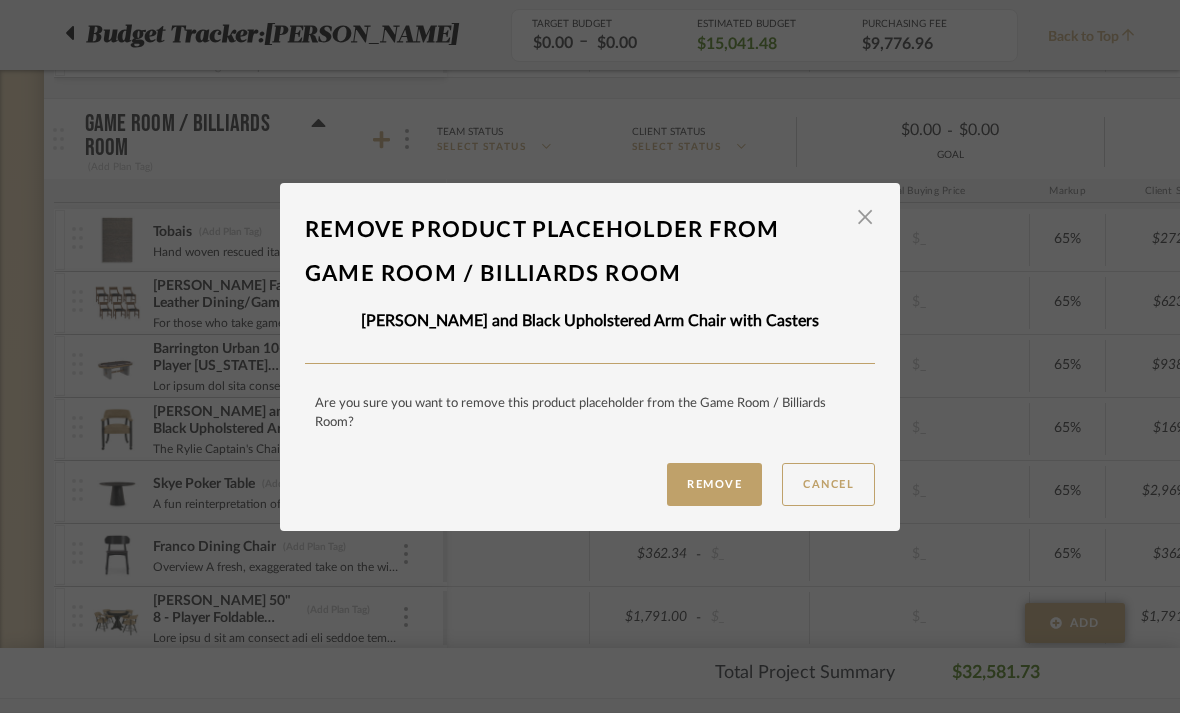 scroll, scrollTop: 0, scrollLeft: 0, axis: both 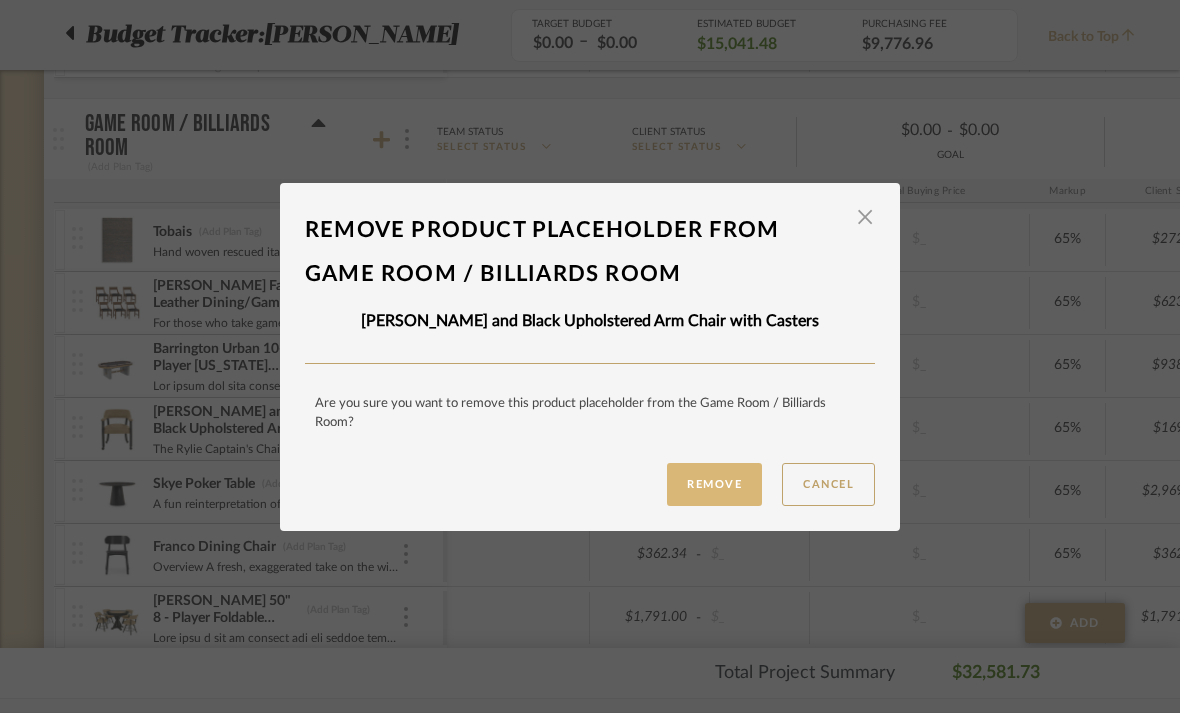click on "Remove" at bounding box center [714, 484] 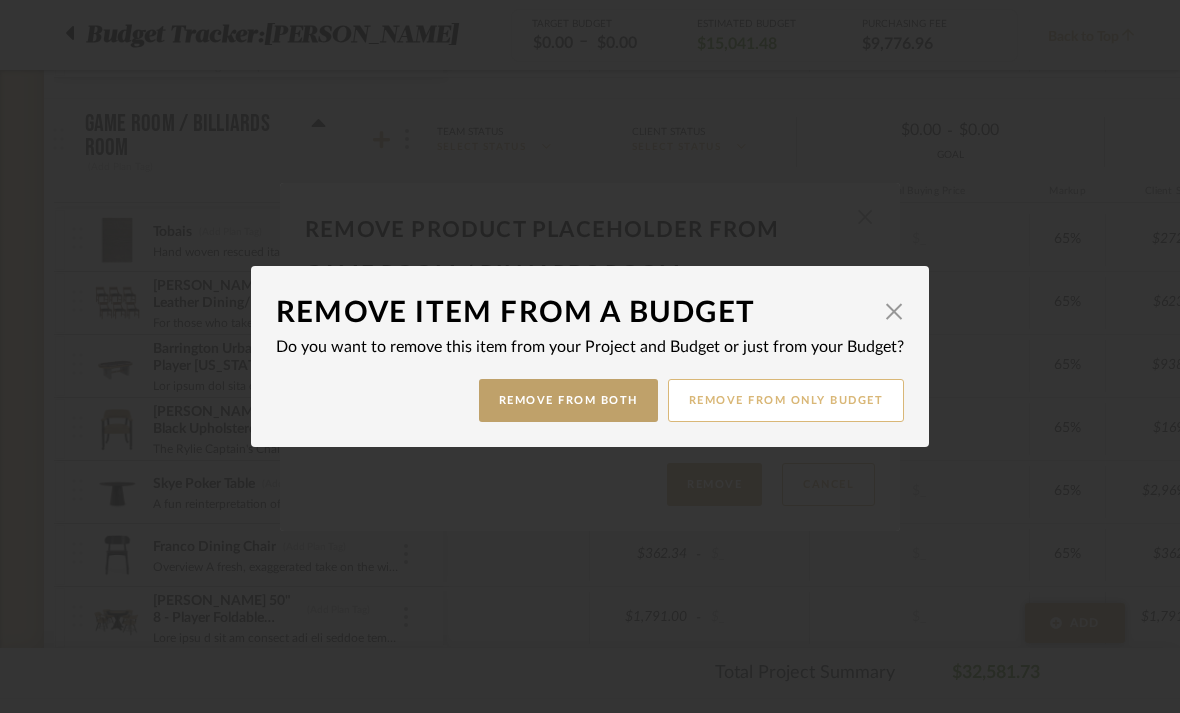 click on "Remove from only Budget" at bounding box center (786, 400) 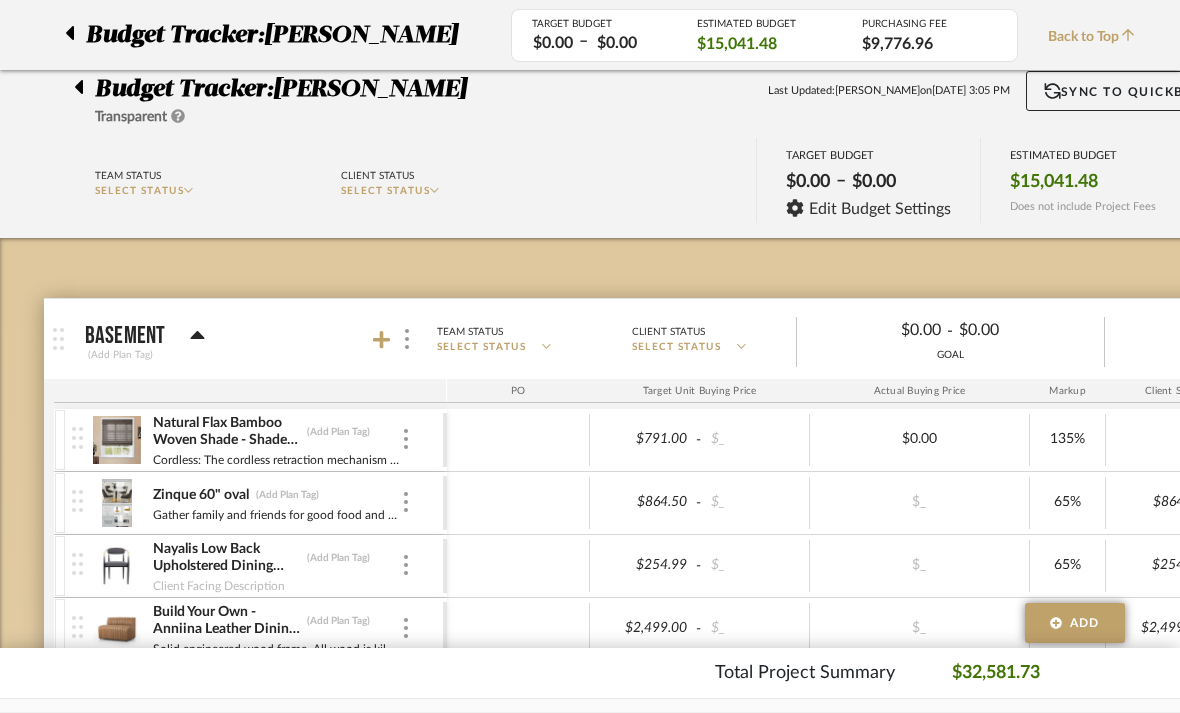 scroll, scrollTop: 772, scrollLeft: 0, axis: vertical 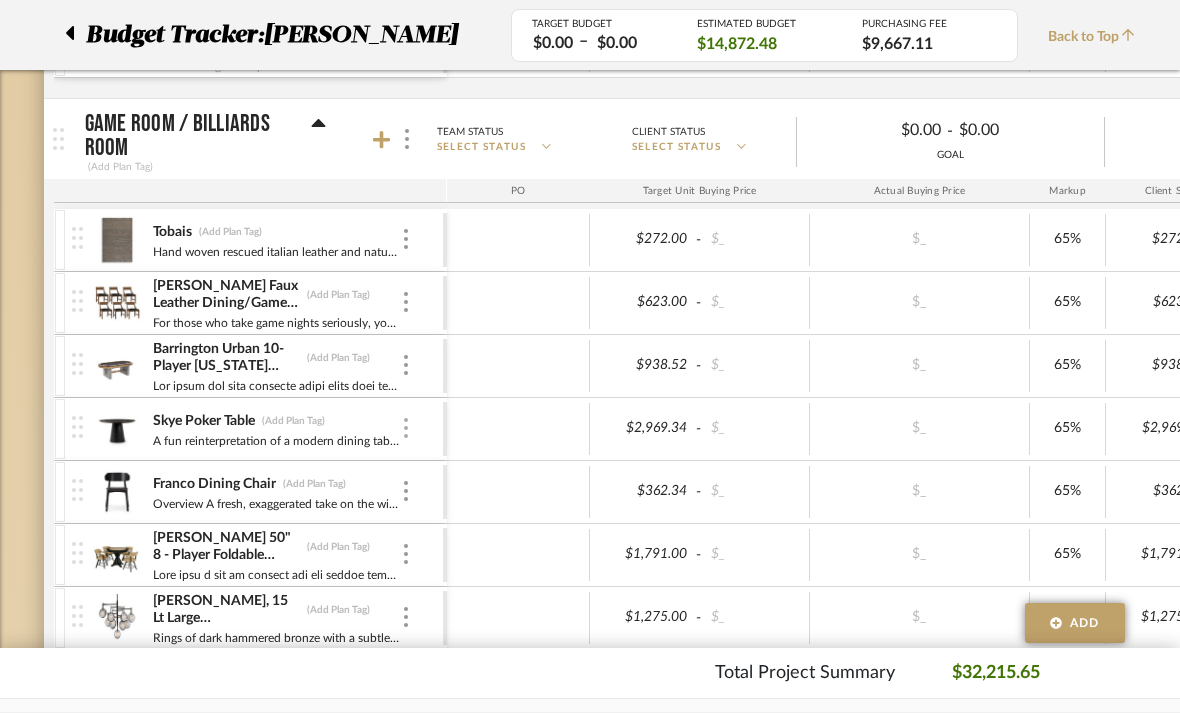click at bounding box center (406, 428) 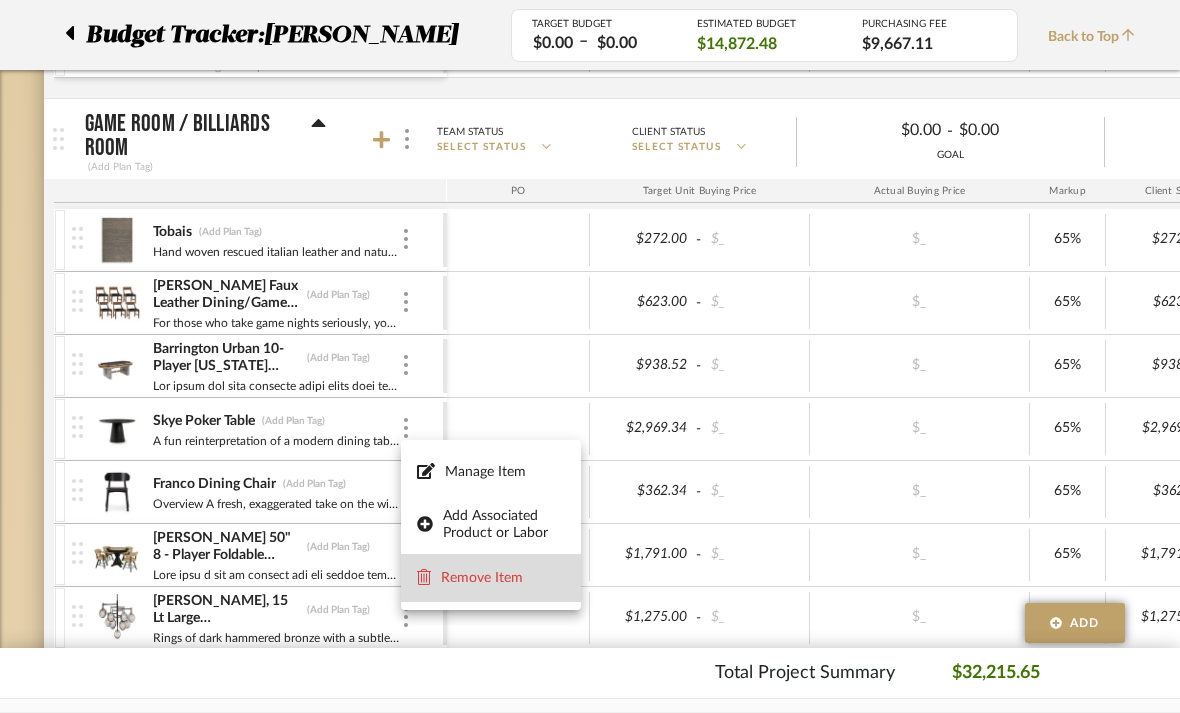 click on "Remove Item" at bounding box center (503, 578) 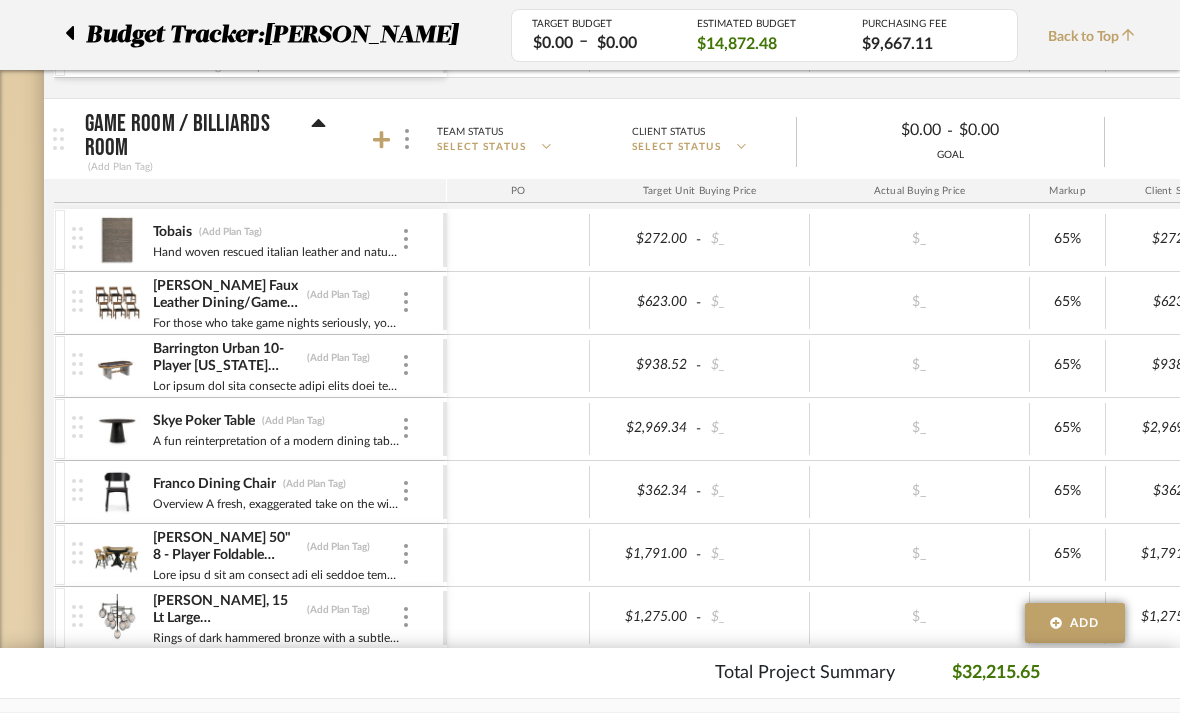 scroll, scrollTop: 0, scrollLeft: 0, axis: both 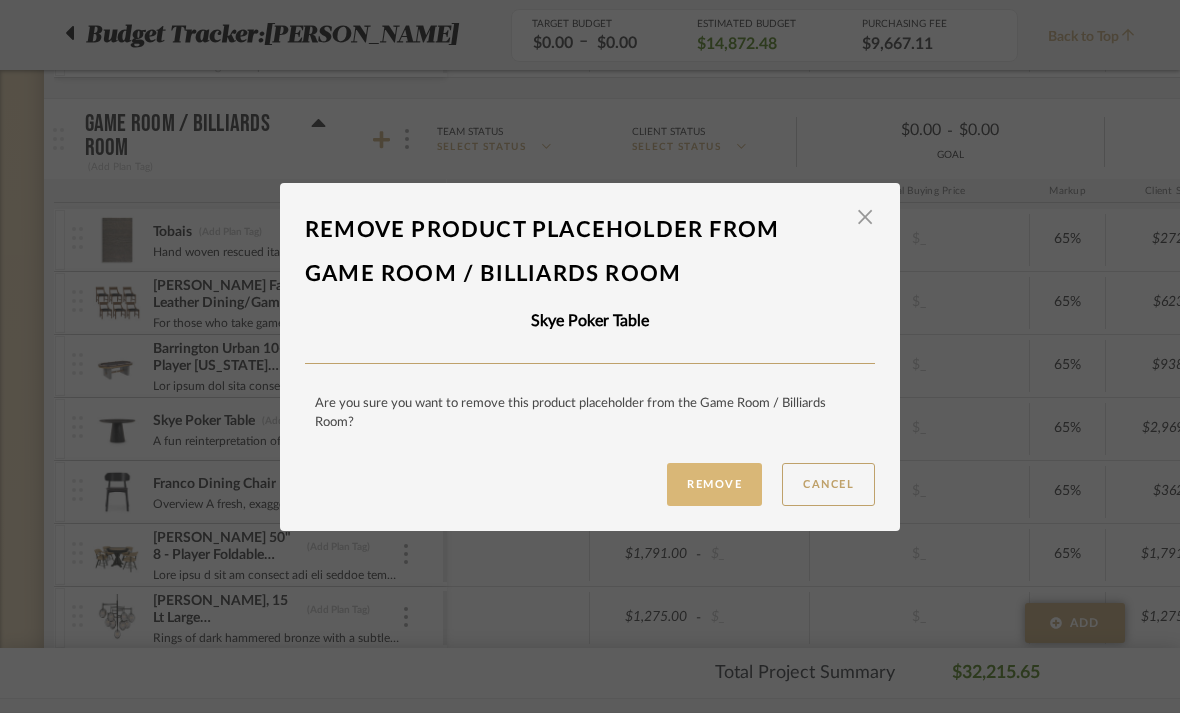 click on "Remove" at bounding box center (714, 484) 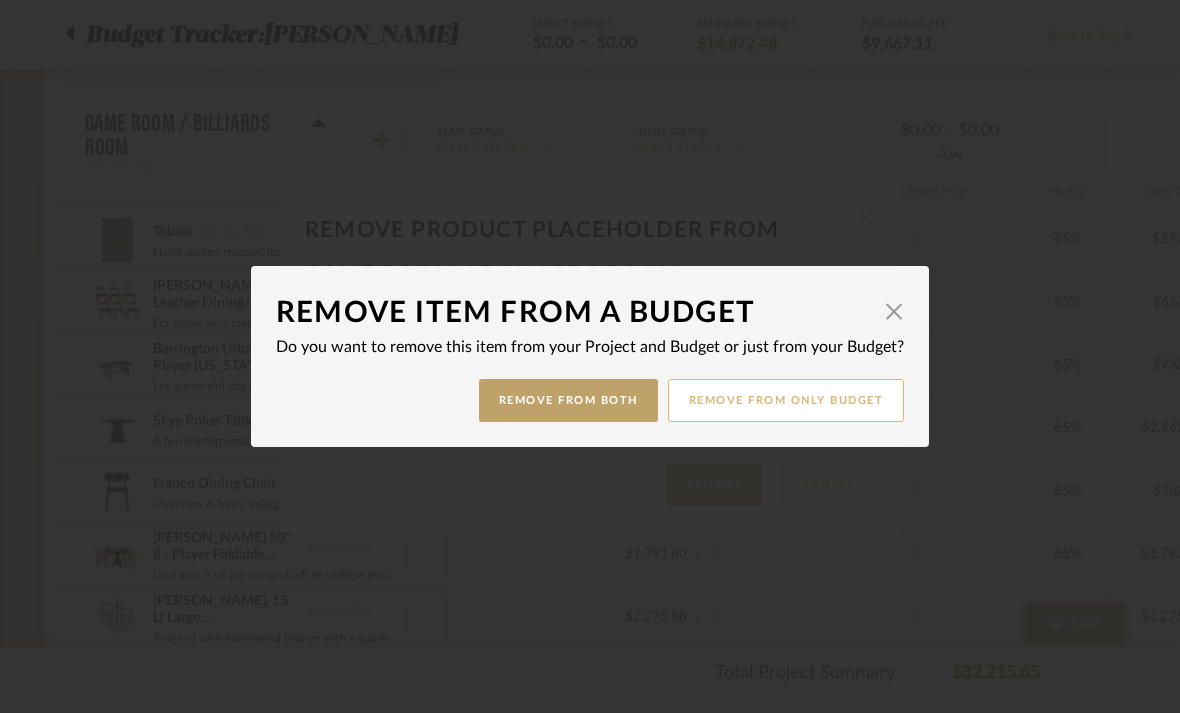 click on "Remove from only Budget" at bounding box center (786, 400) 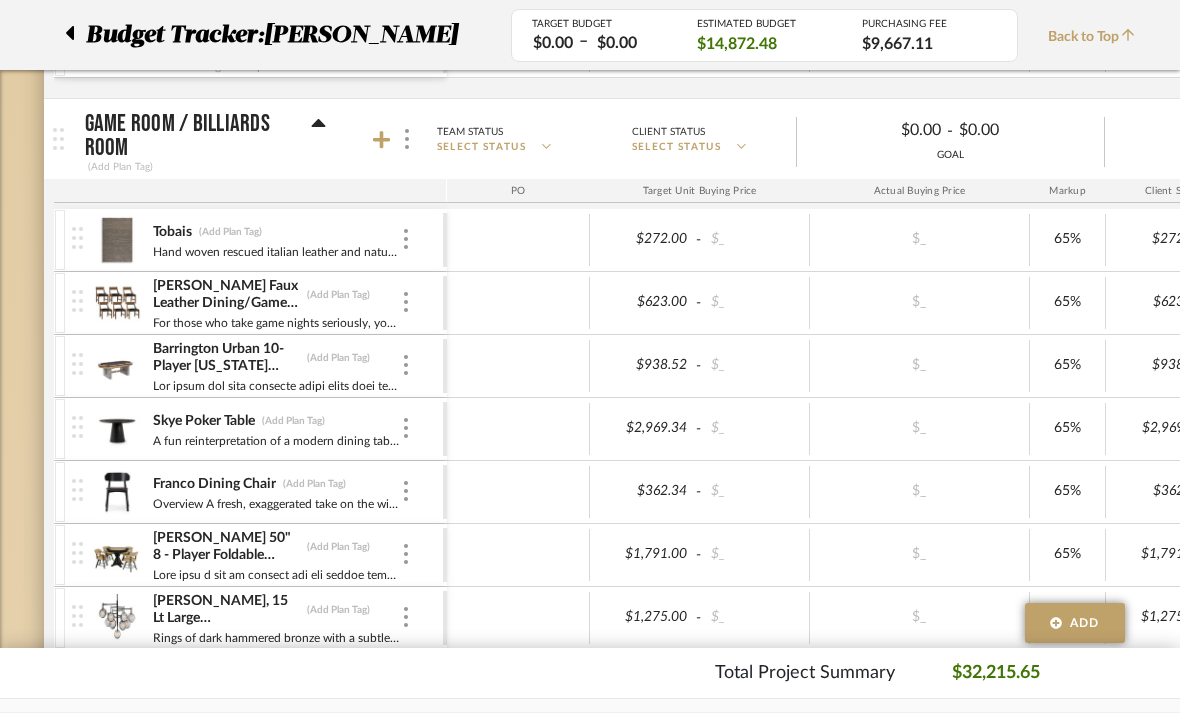 scroll, scrollTop: 772, scrollLeft: 0, axis: vertical 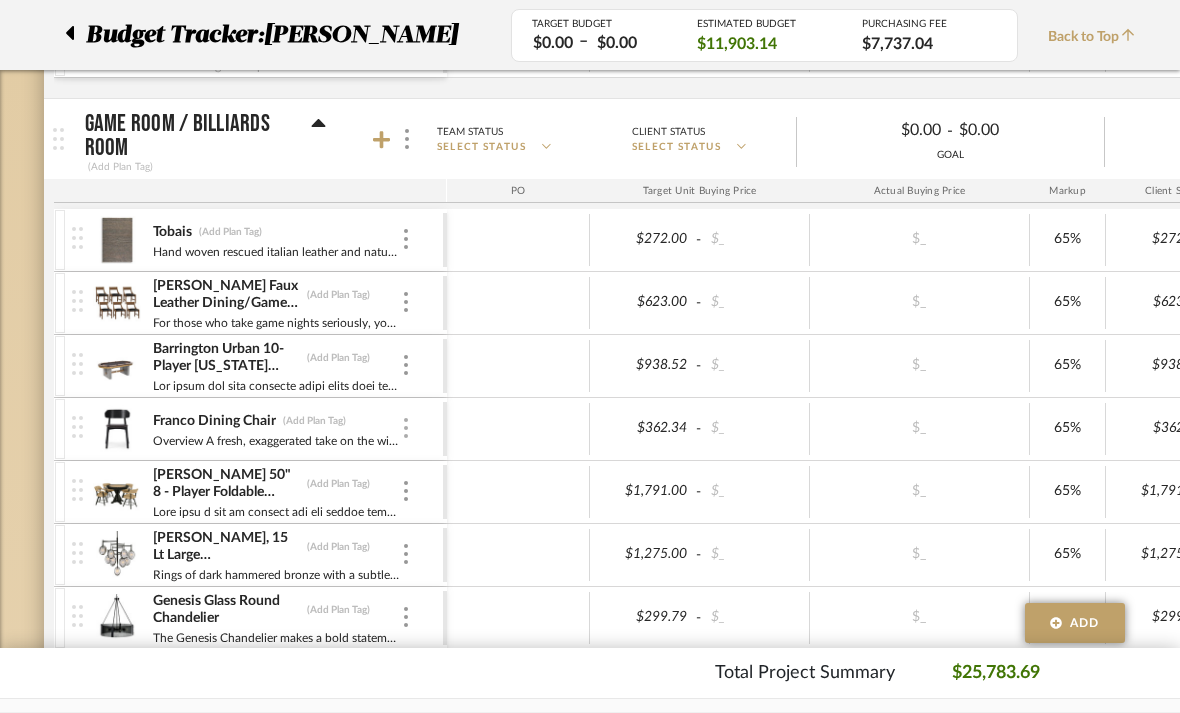 click at bounding box center [406, 428] 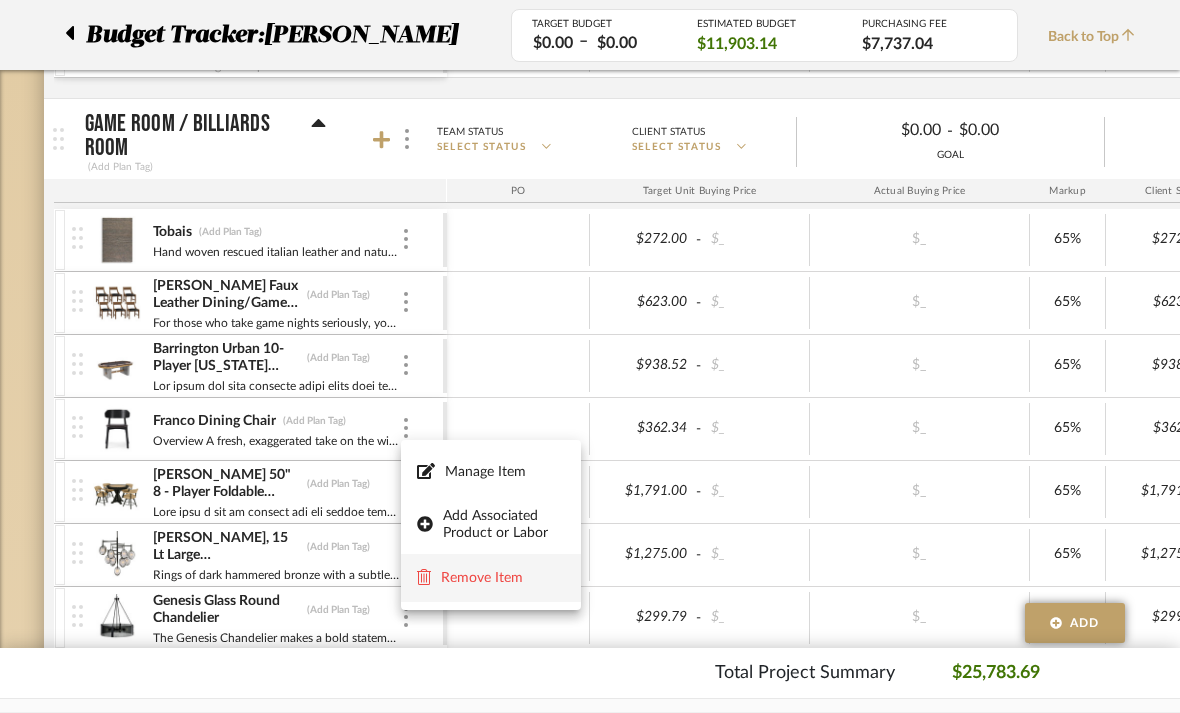 click on "Remove Item" at bounding box center [503, 578] 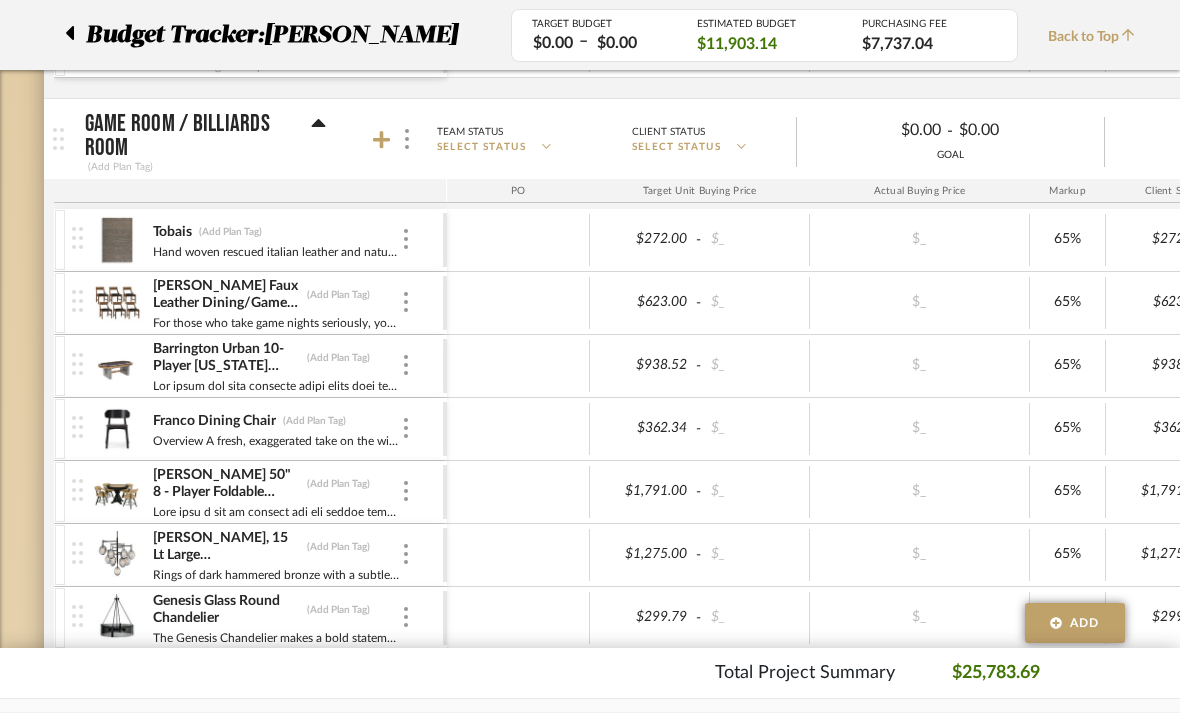 scroll, scrollTop: 0, scrollLeft: 0, axis: both 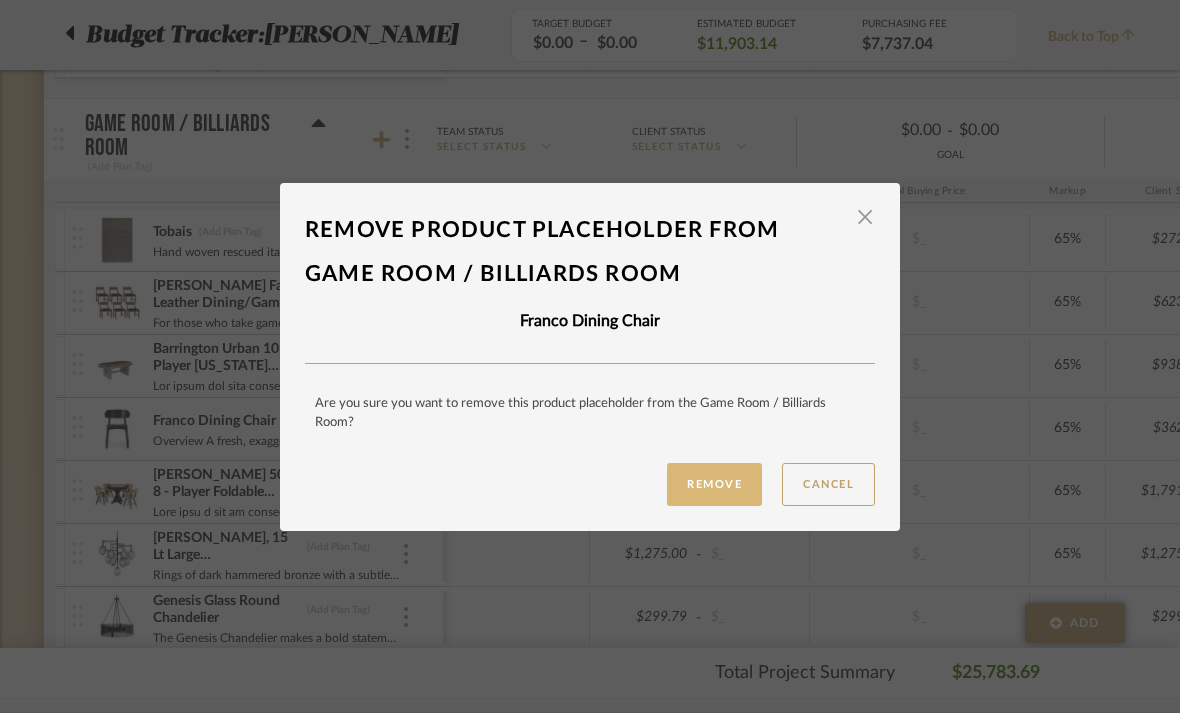 click on "Remove" at bounding box center (714, 484) 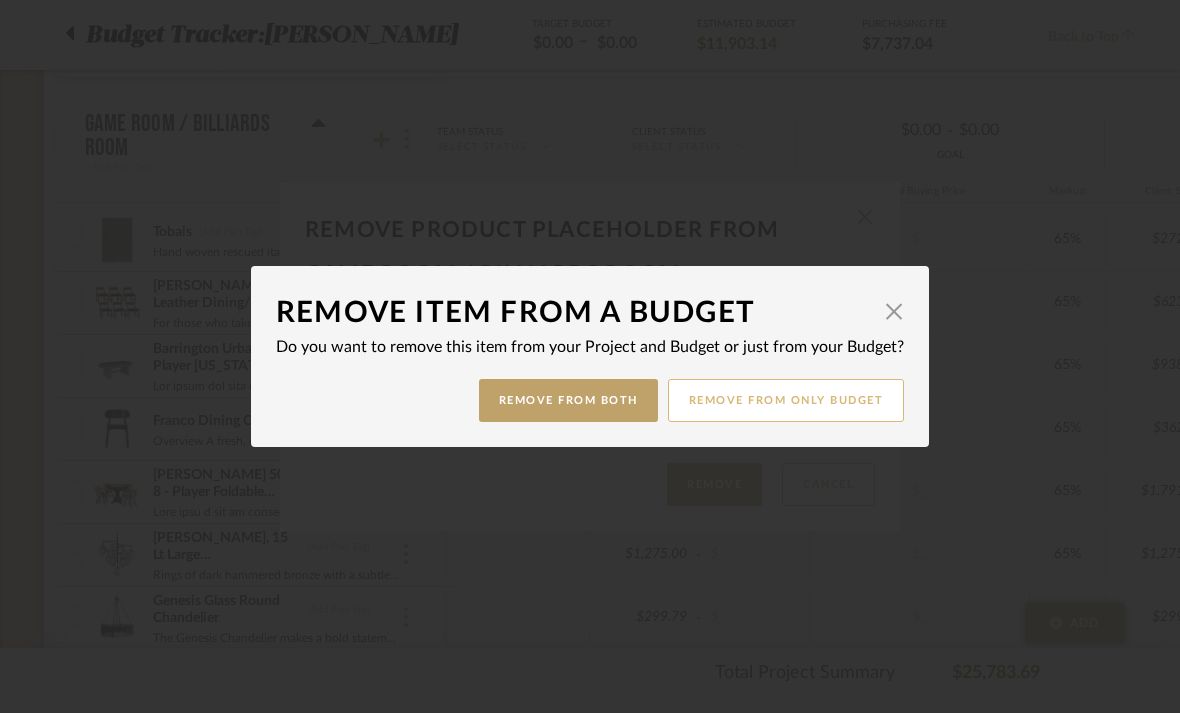 click on "Remove from only Budget" at bounding box center [786, 400] 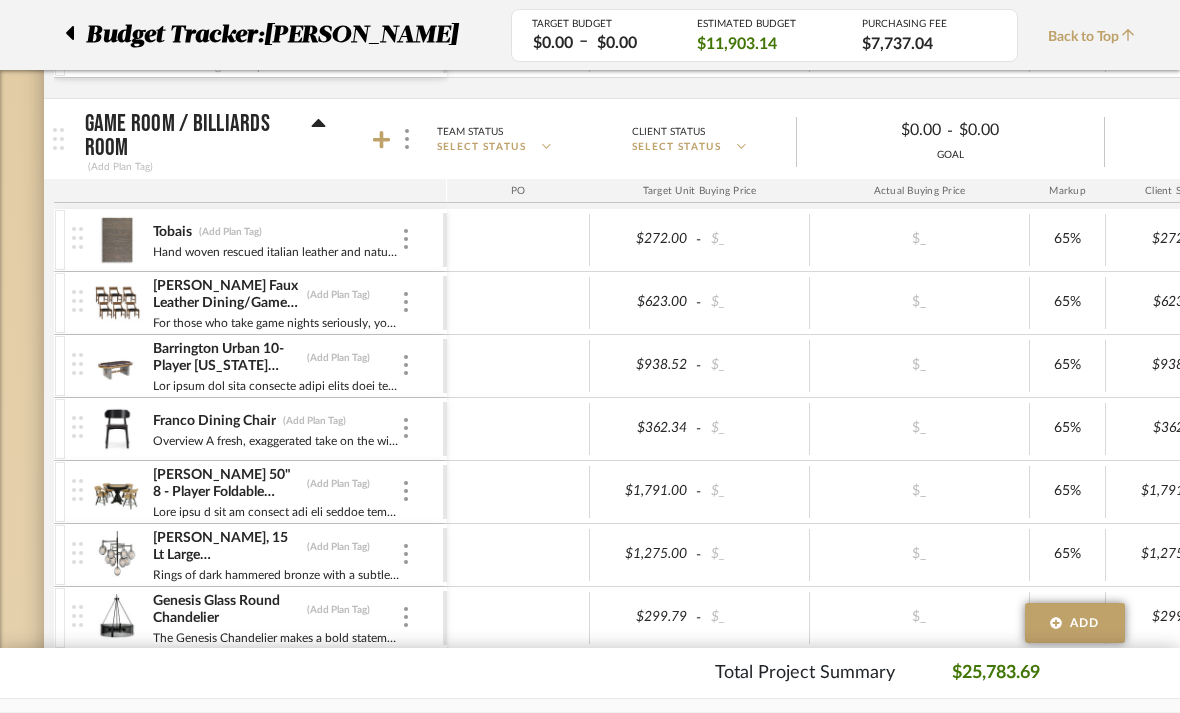 scroll, scrollTop: 772, scrollLeft: 0, axis: vertical 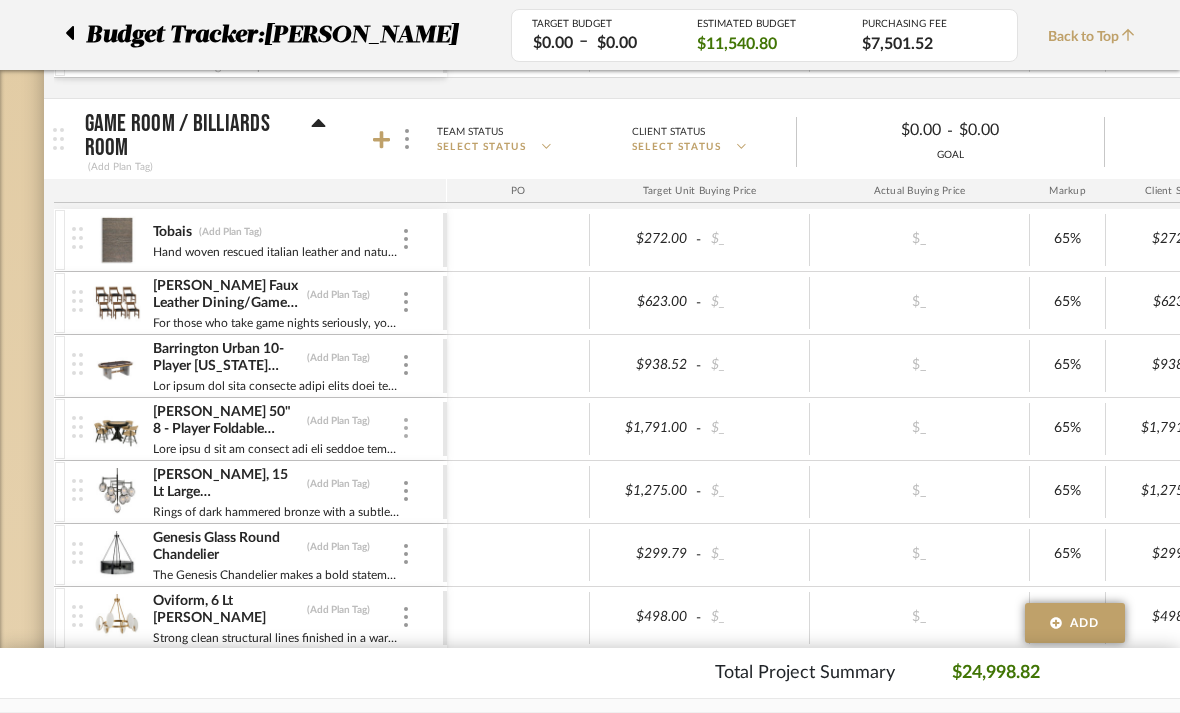 click at bounding box center (406, 428) 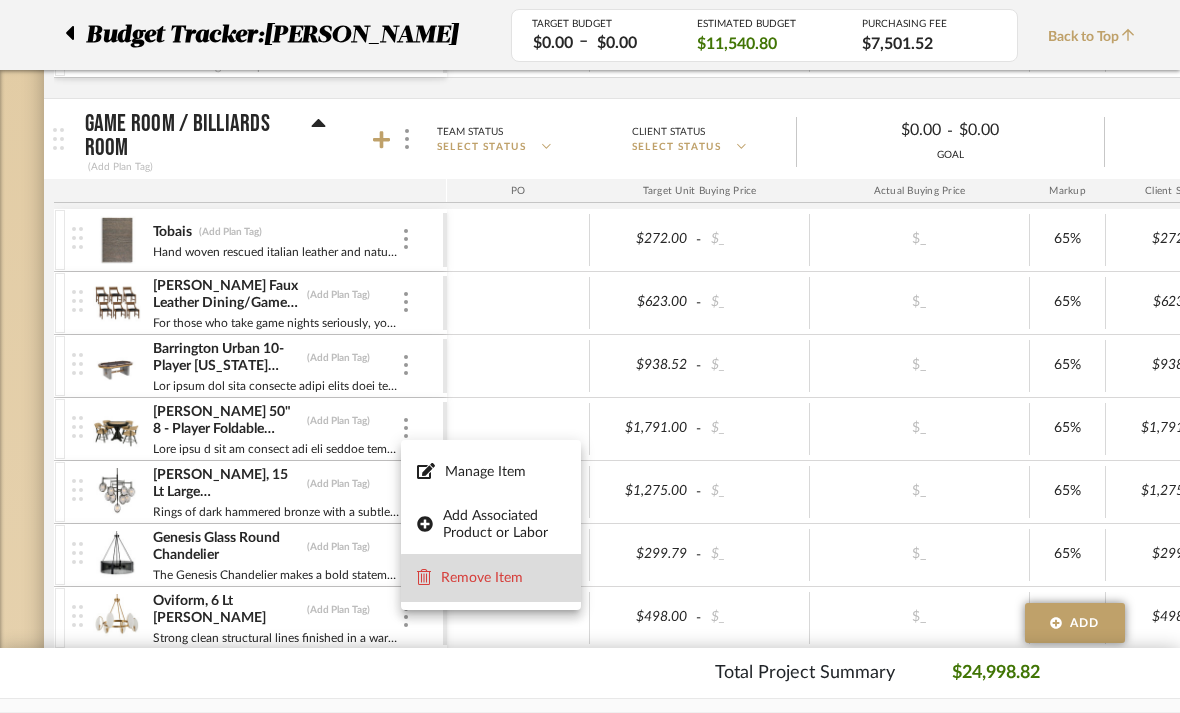 click on "Remove Item" at bounding box center [503, 578] 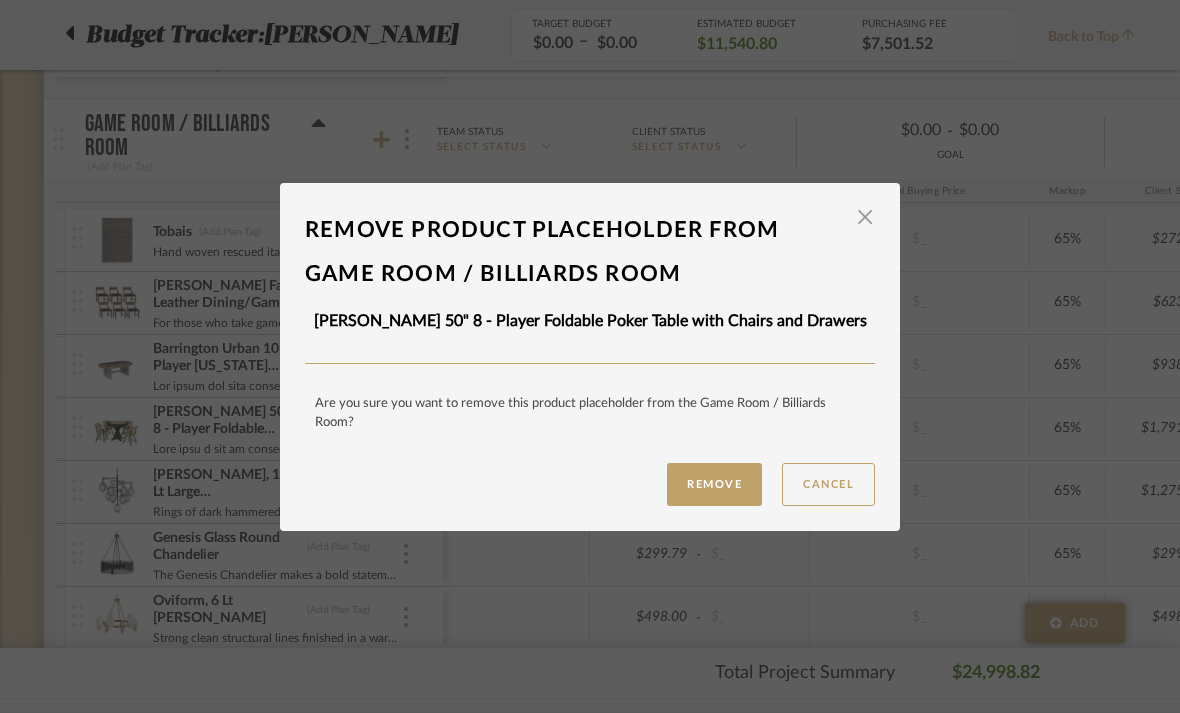 scroll, scrollTop: 0, scrollLeft: 0, axis: both 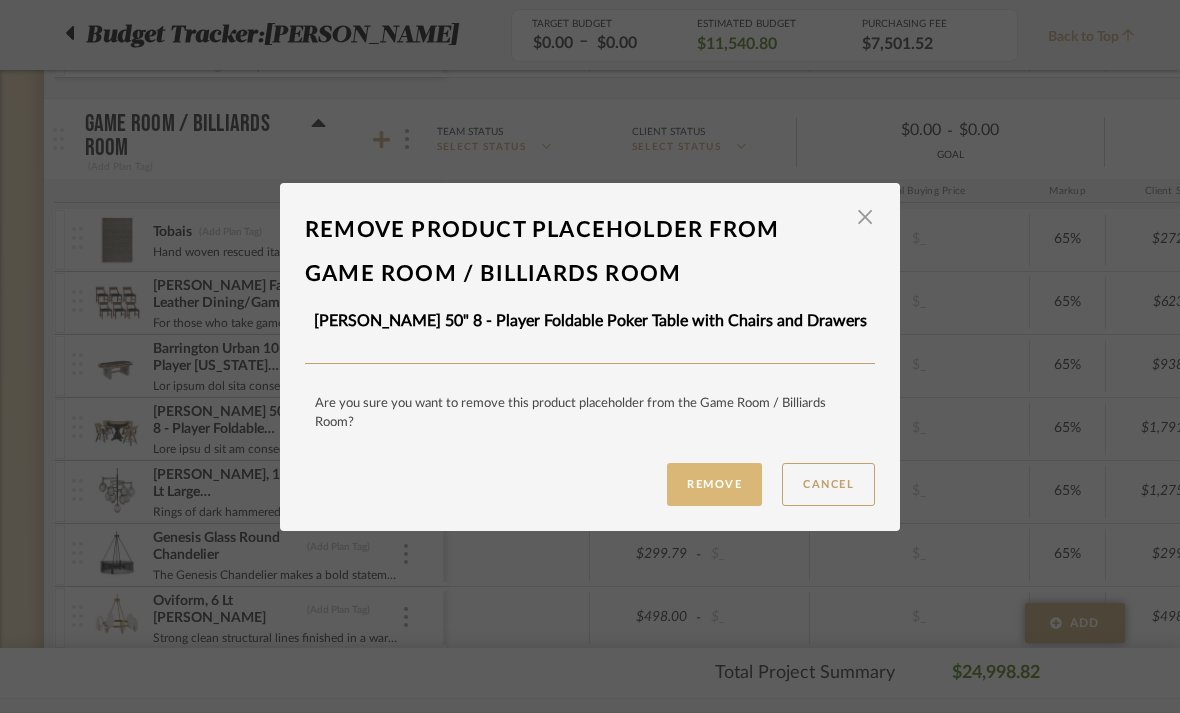 click on "Remove" at bounding box center (714, 484) 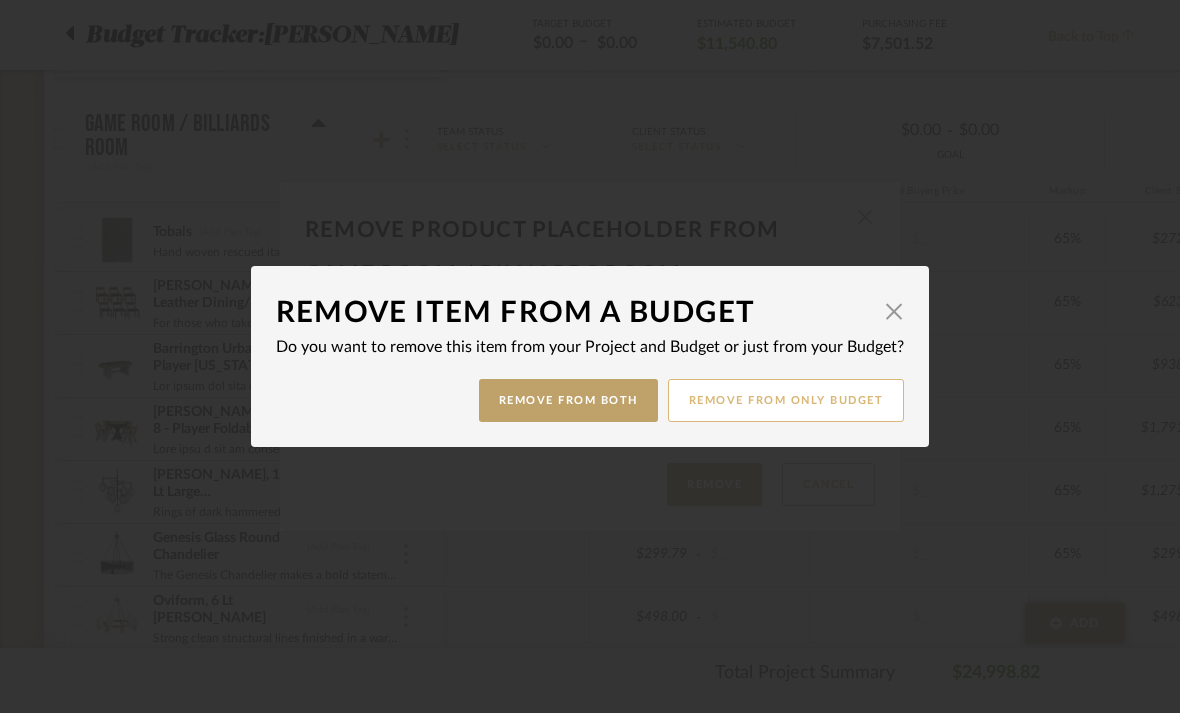 click on "Remove from only Budget" at bounding box center [786, 400] 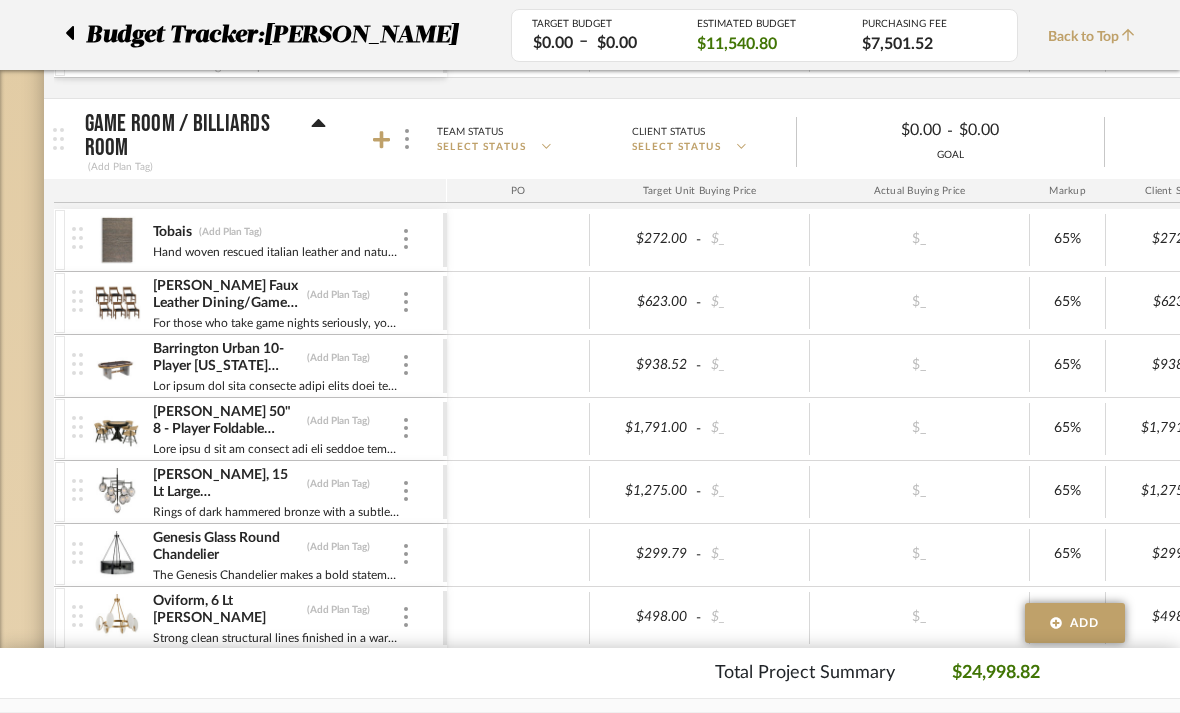 scroll, scrollTop: 772, scrollLeft: 0, axis: vertical 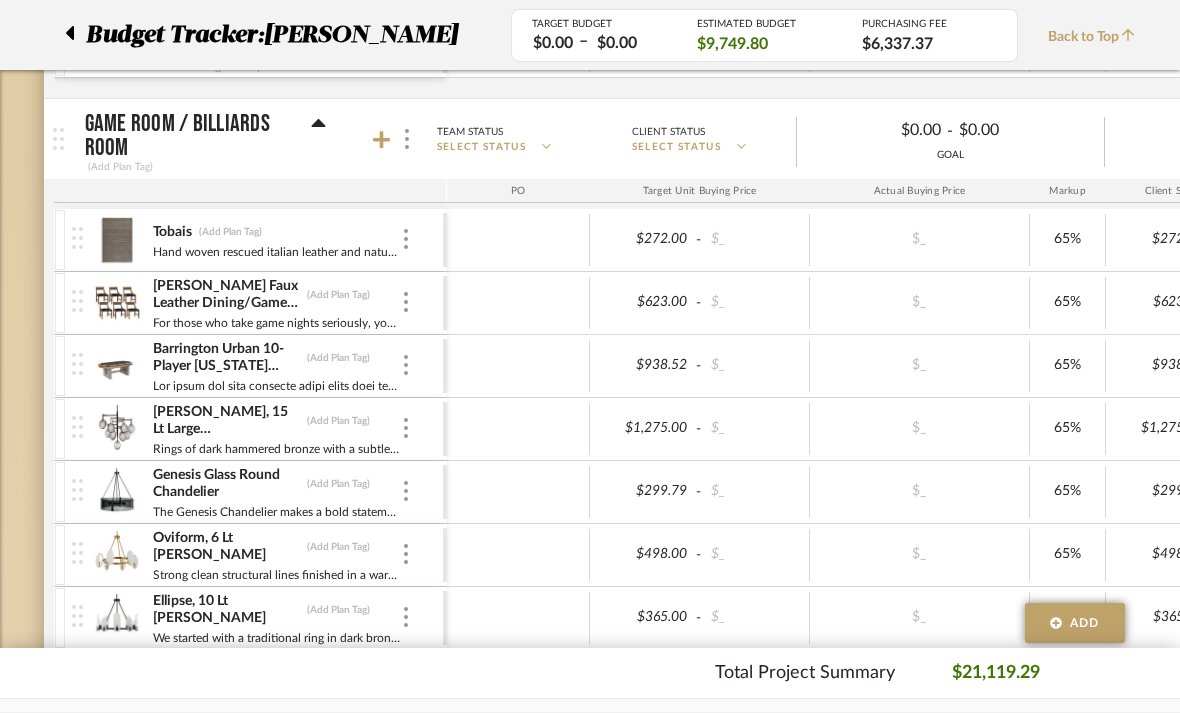 click on "Genesis Glass Round Chandelier   (Add Plan Tag)" at bounding box center [276, 484] 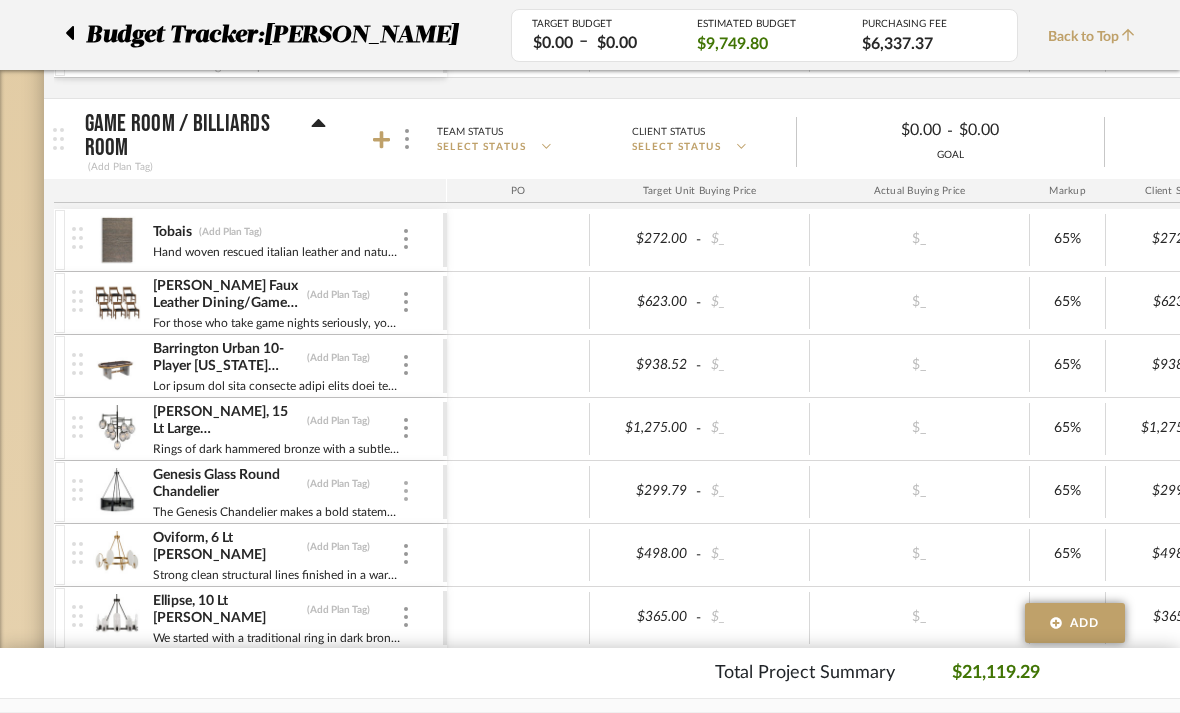 click at bounding box center [406, 491] 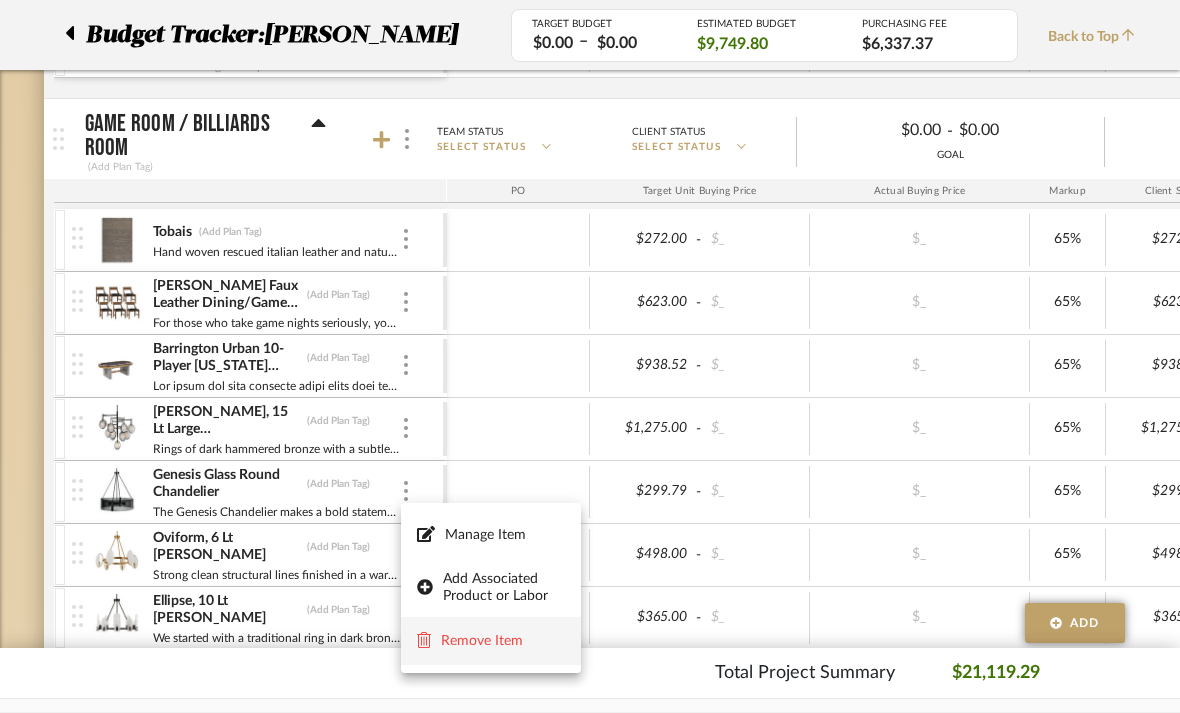 click on "Remove Item" at bounding box center (503, 641) 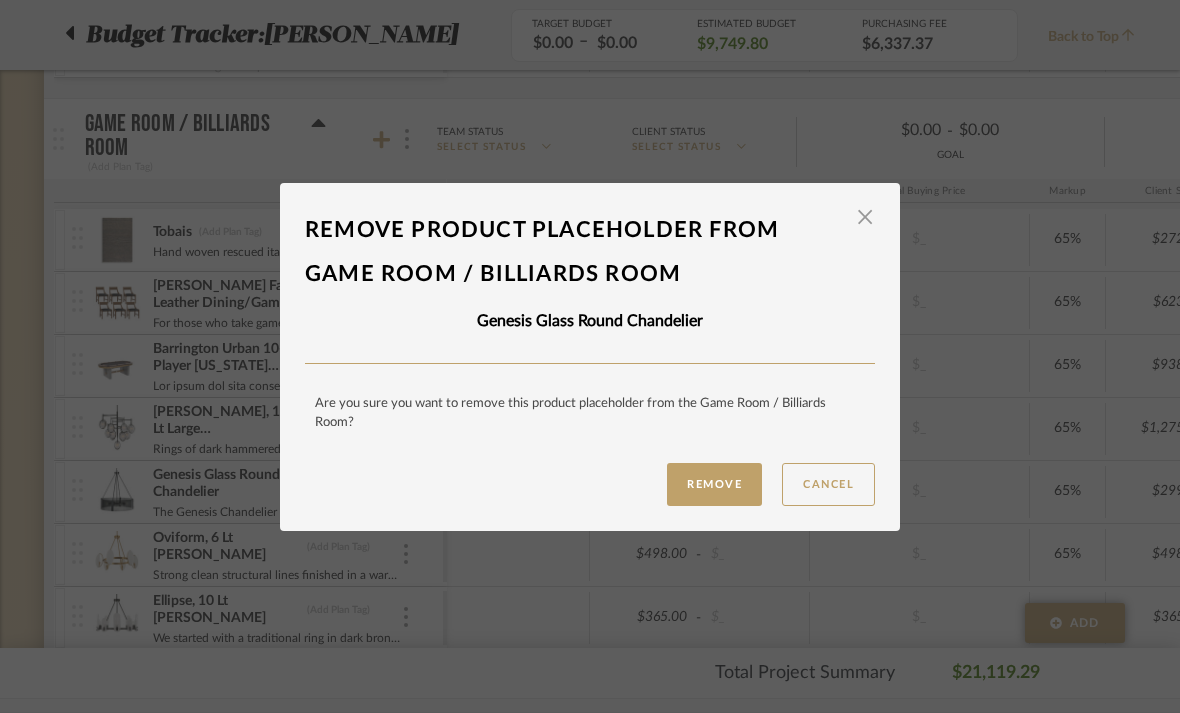 scroll, scrollTop: 0, scrollLeft: 0, axis: both 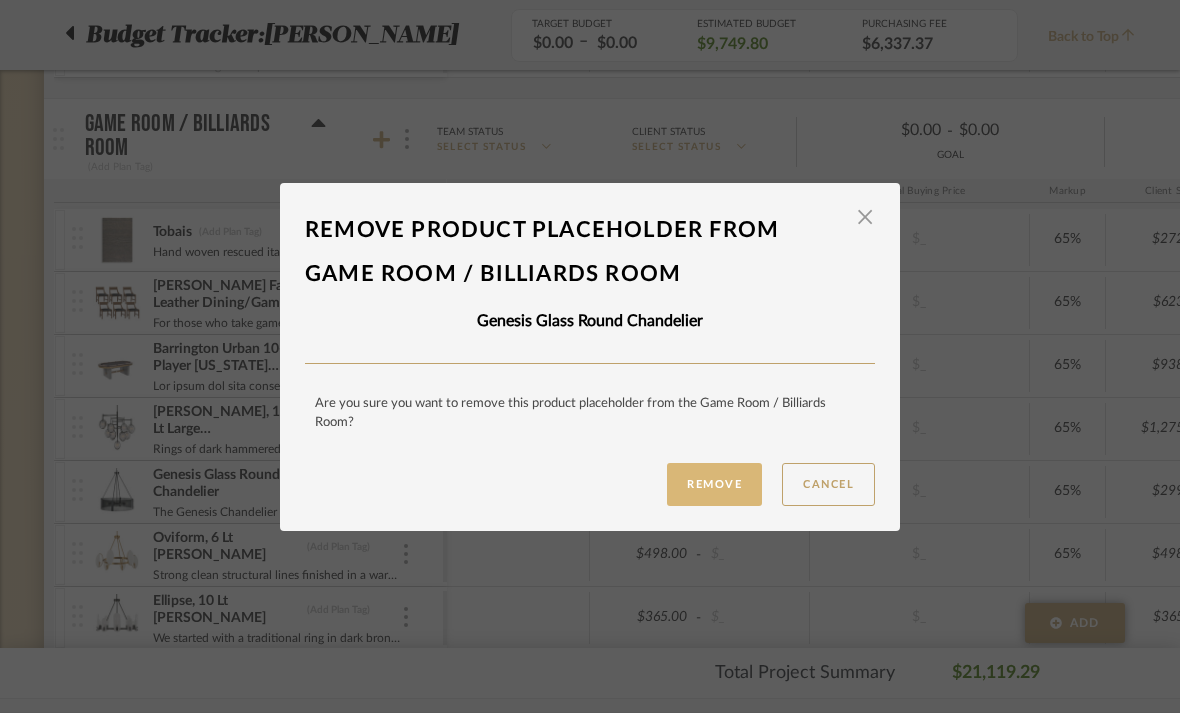 click on "Remove" at bounding box center [714, 484] 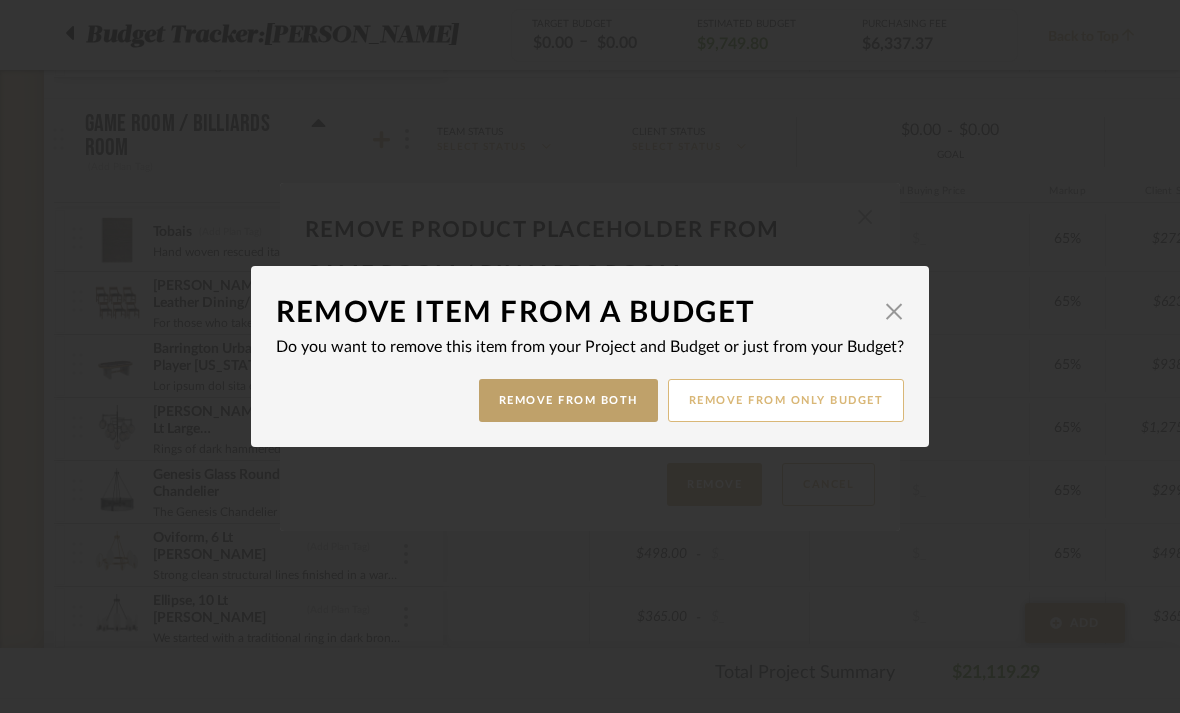 click on "Remove from only Budget" at bounding box center [786, 400] 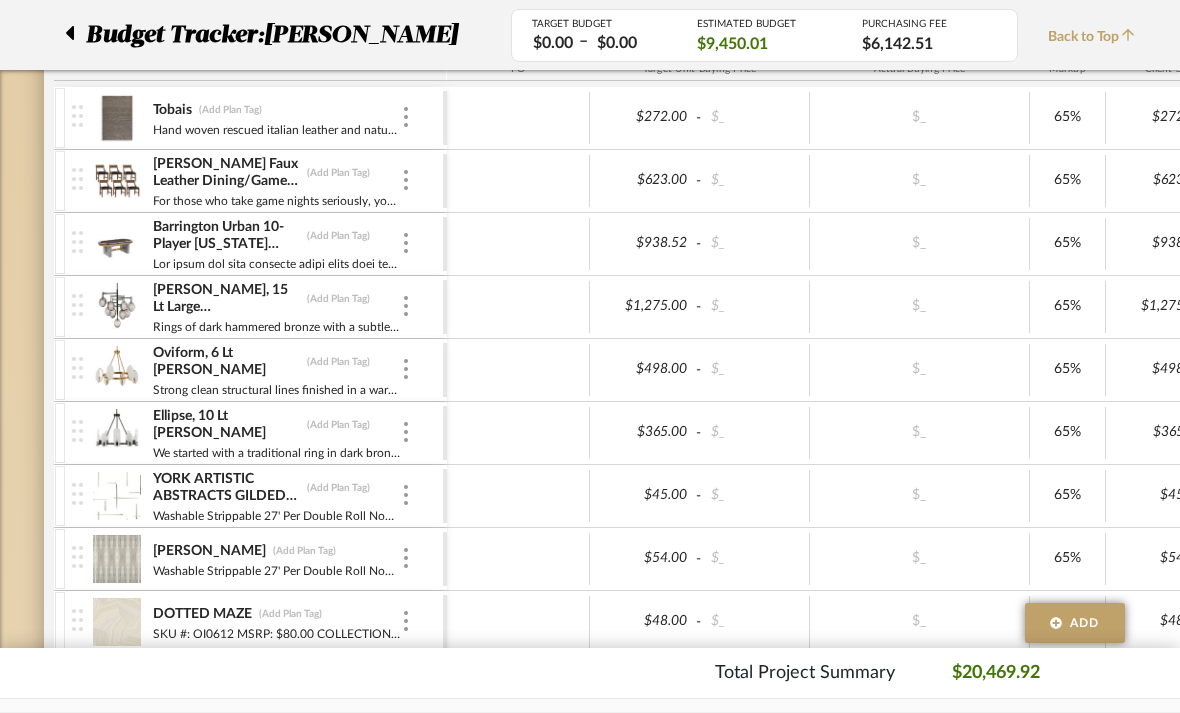 scroll, scrollTop: 896, scrollLeft: 0, axis: vertical 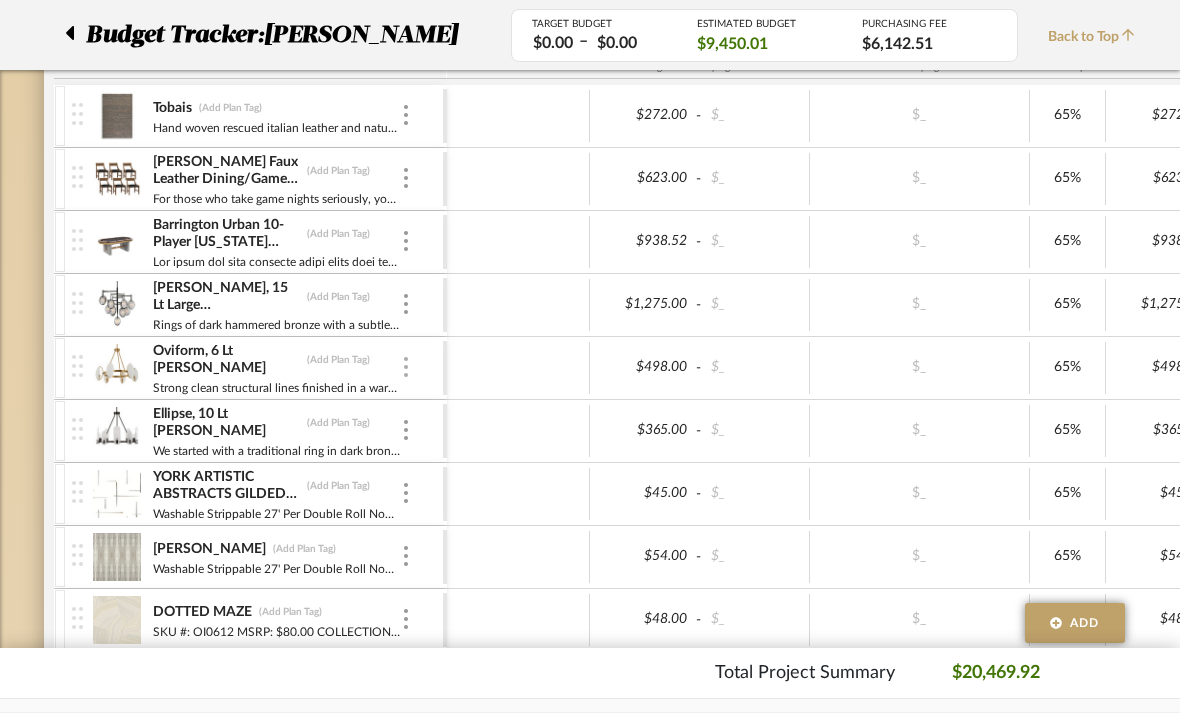 click at bounding box center [406, 367] 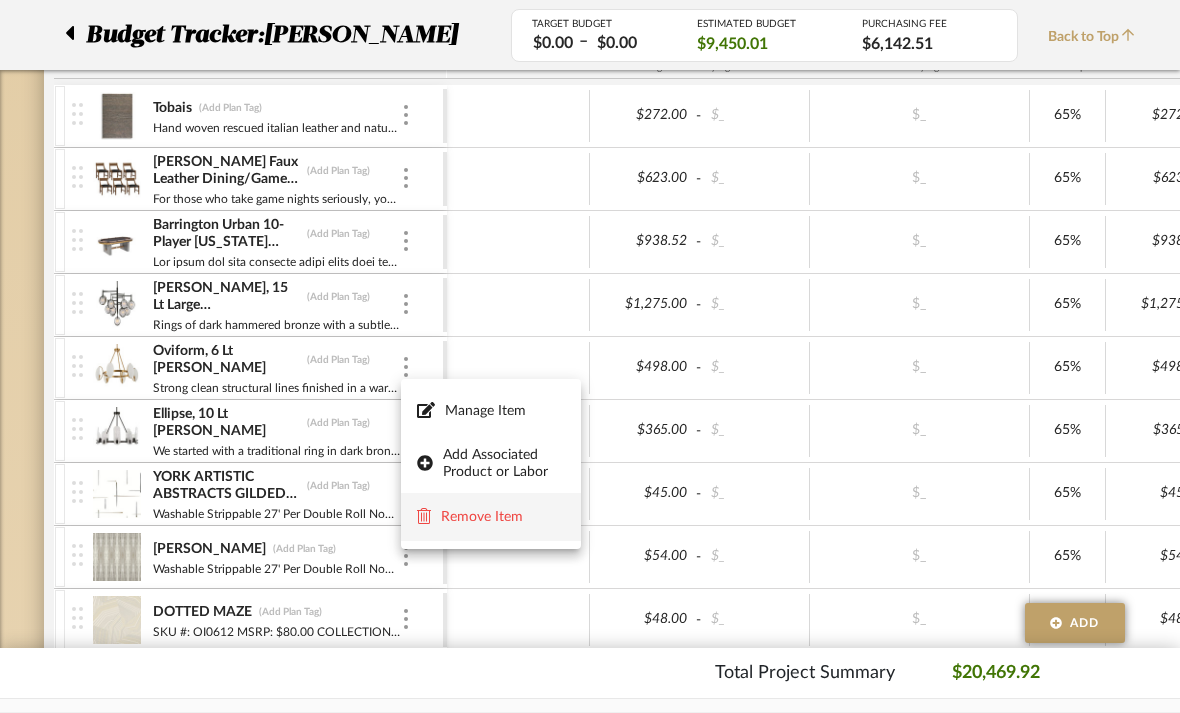 click on "Remove Item" at bounding box center (503, 517) 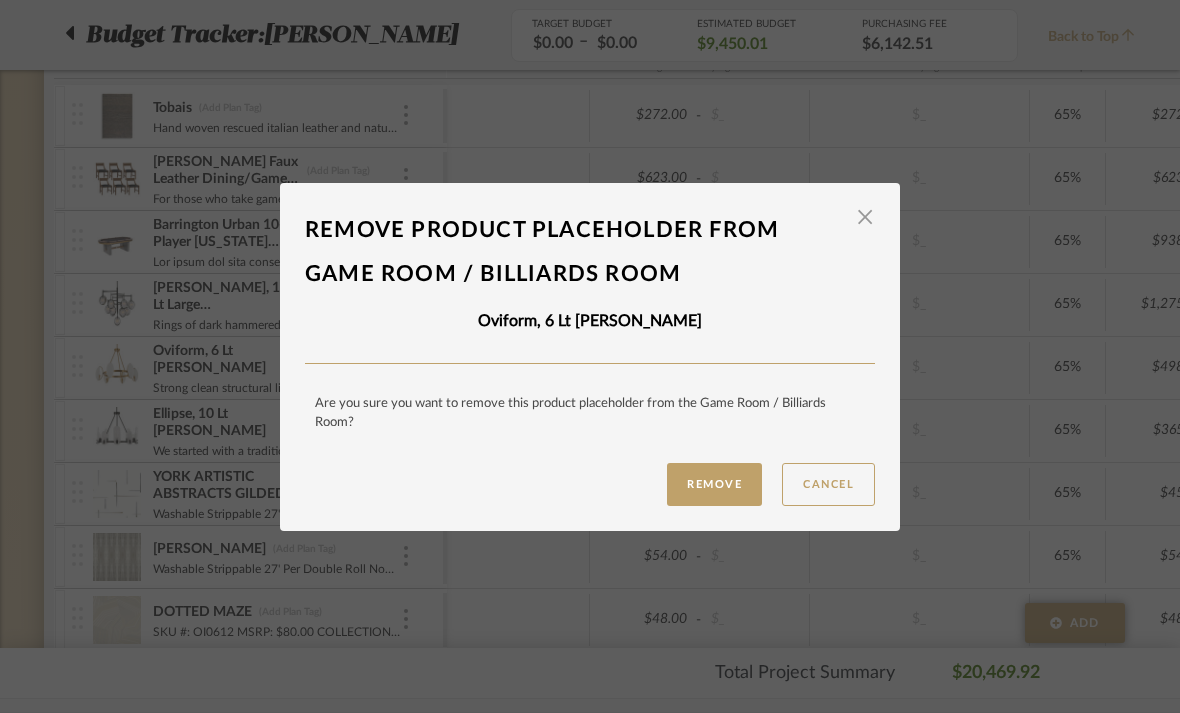 scroll, scrollTop: 0, scrollLeft: 0, axis: both 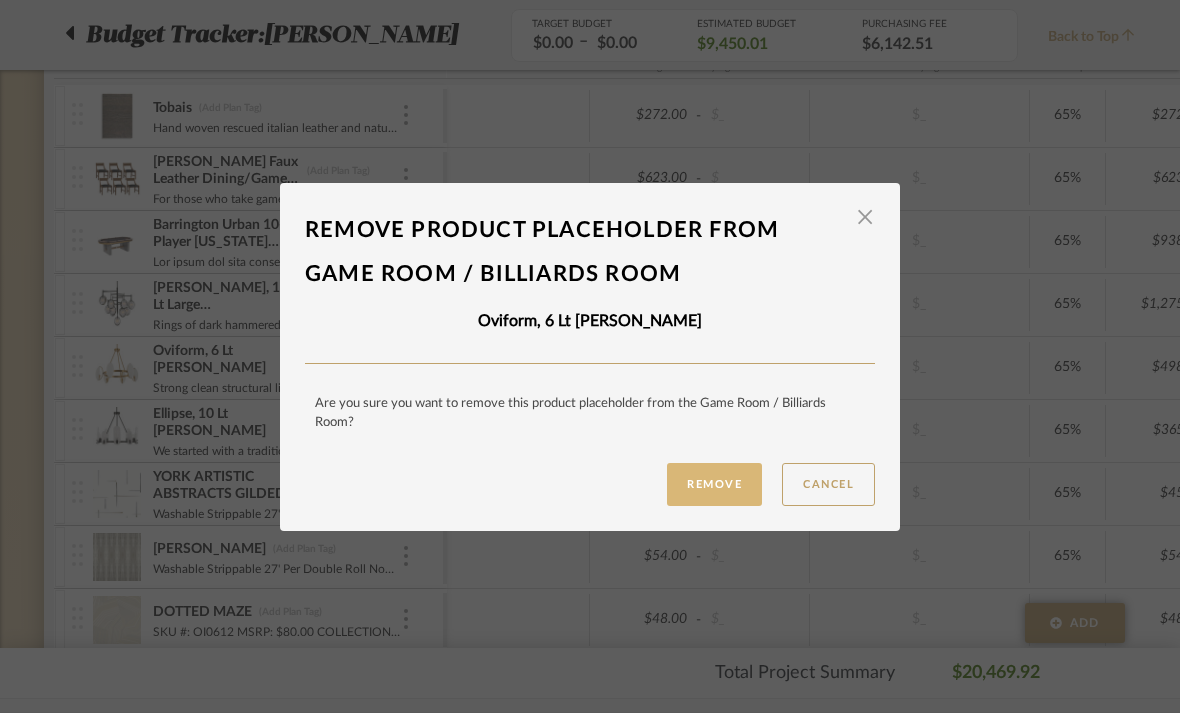 click on "Remove" at bounding box center (714, 484) 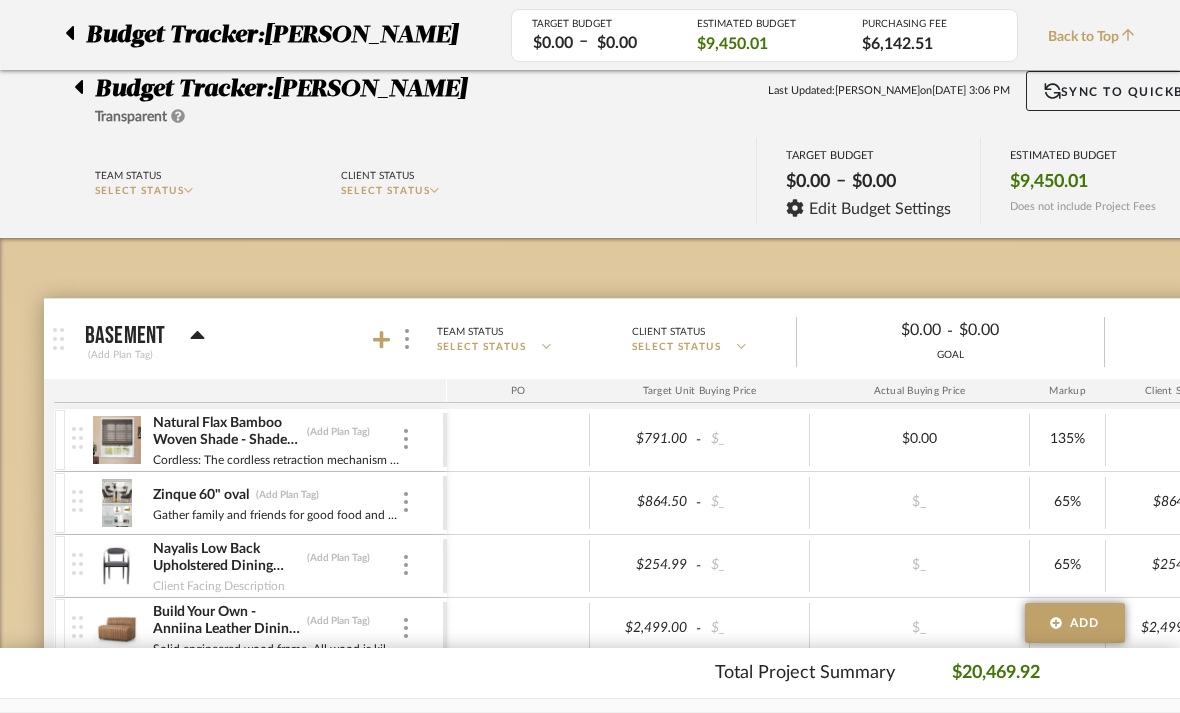 scroll, scrollTop: 896, scrollLeft: 0, axis: vertical 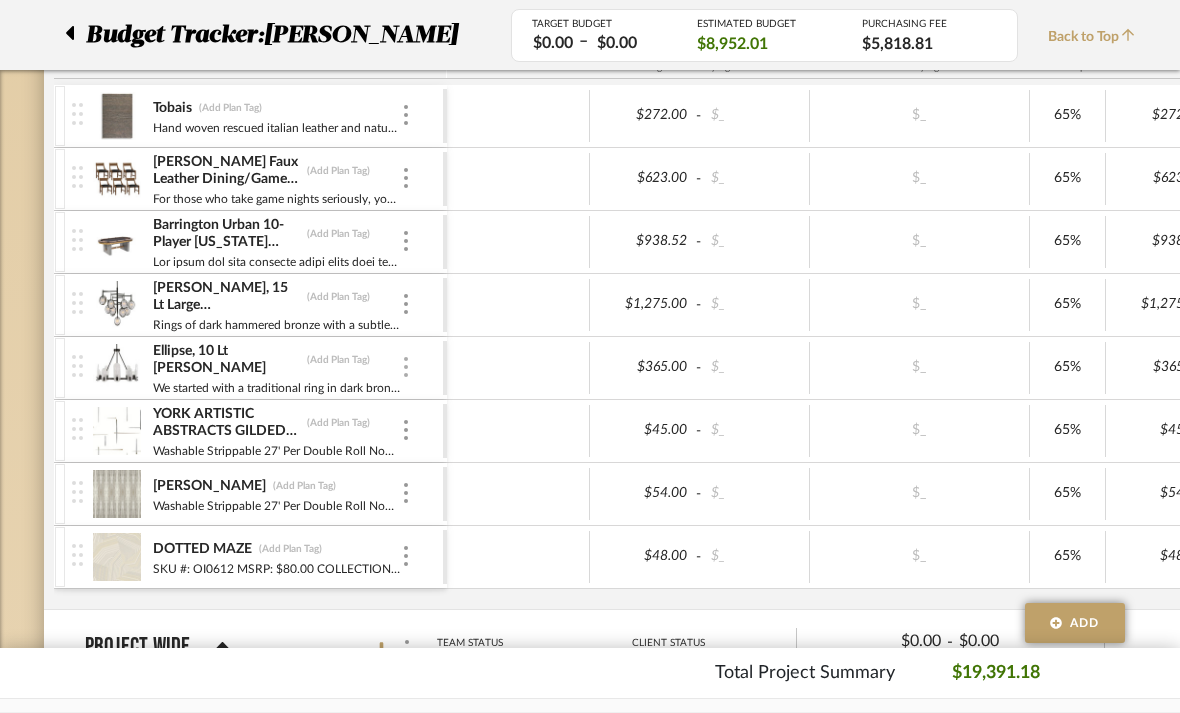 click at bounding box center (406, 367) 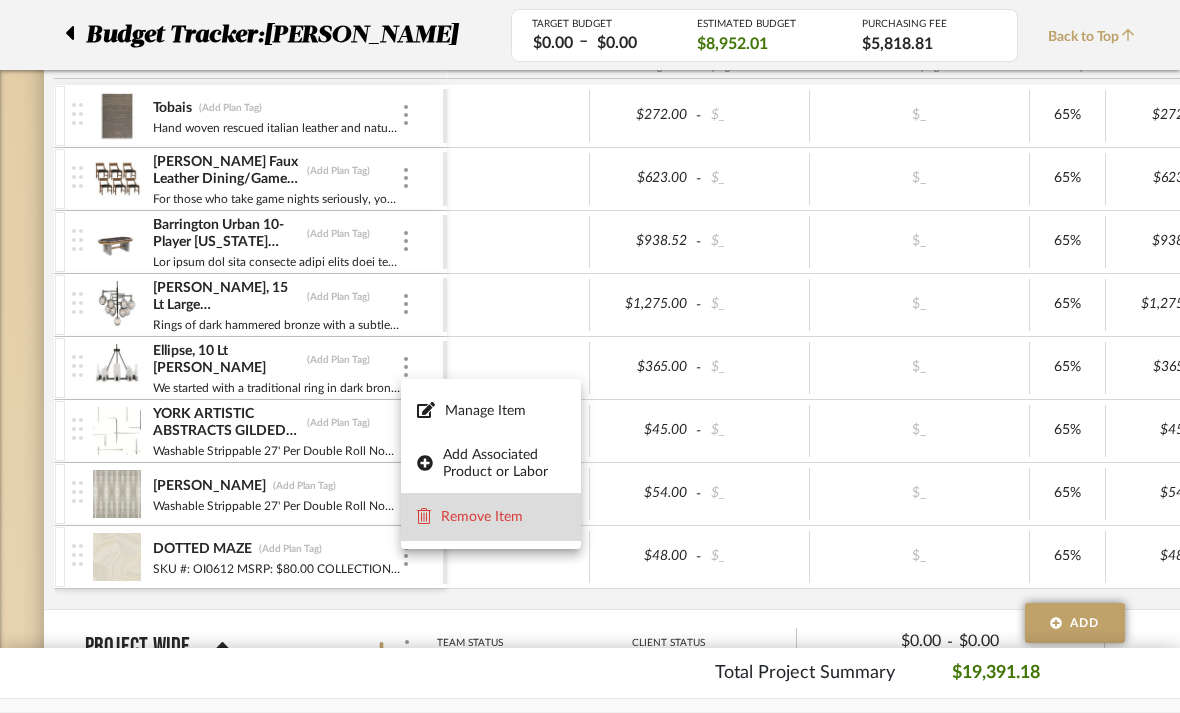 click on "Remove Item" at bounding box center [503, 517] 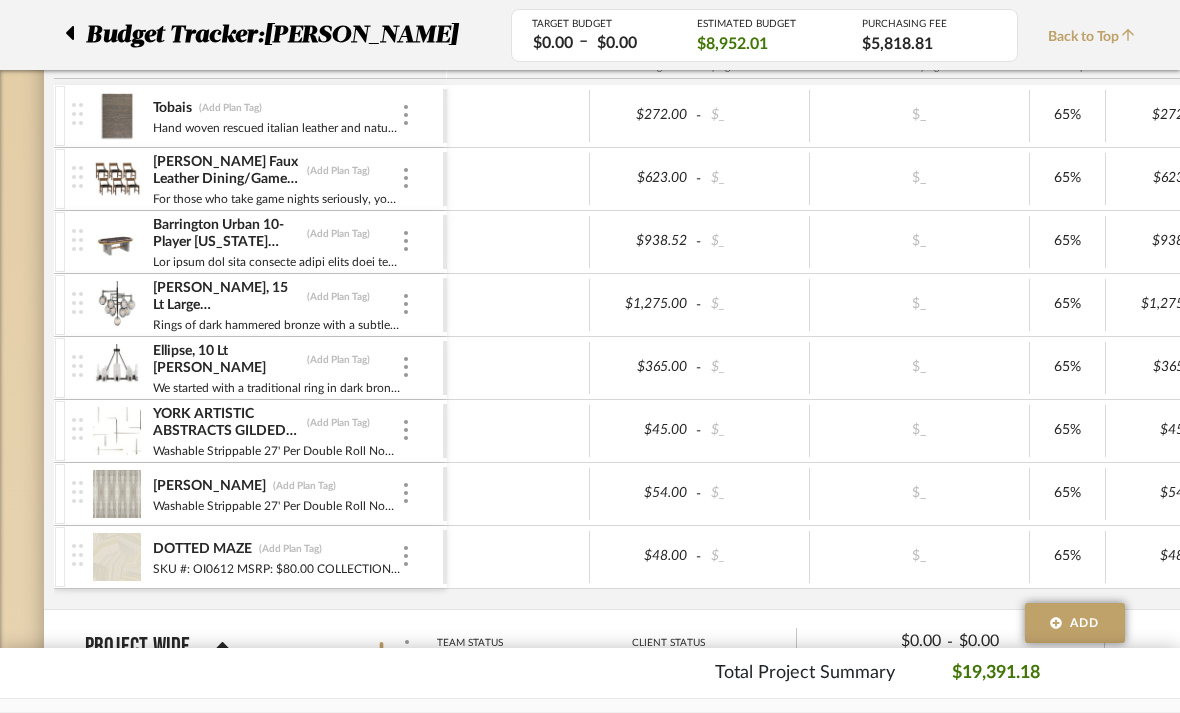 scroll, scrollTop: 0, scrollLeft: 0, axis: both 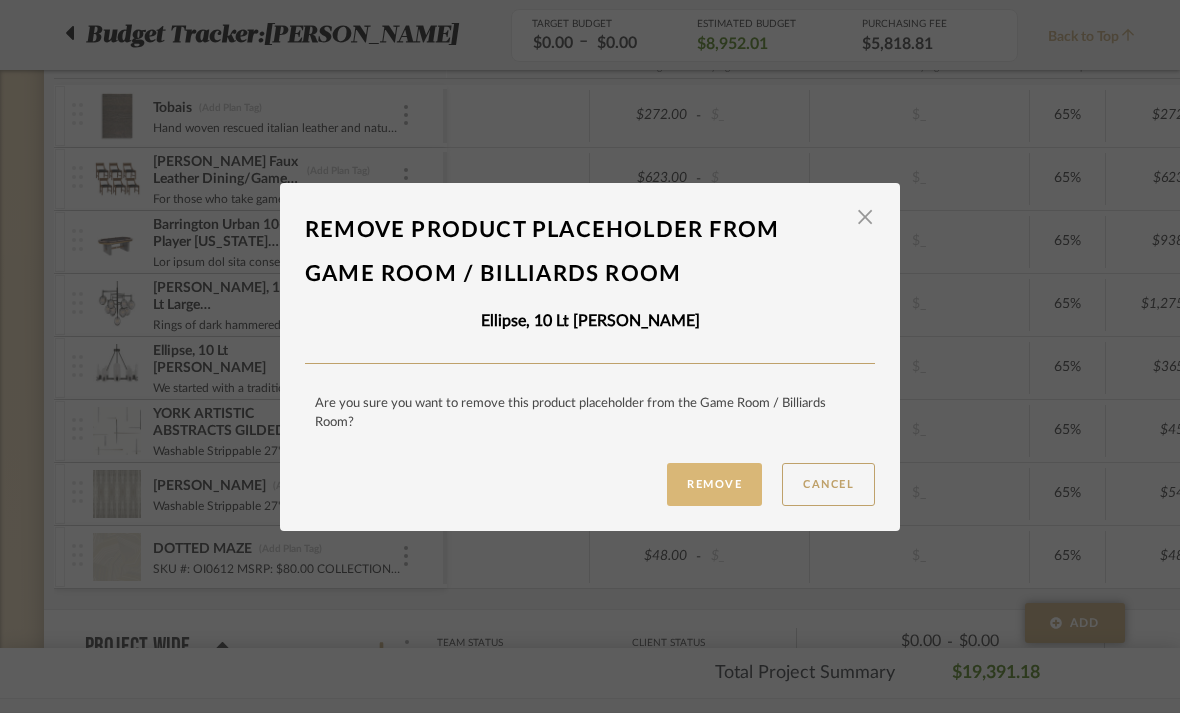 click on "Remove" at bounding box center [714, 484] 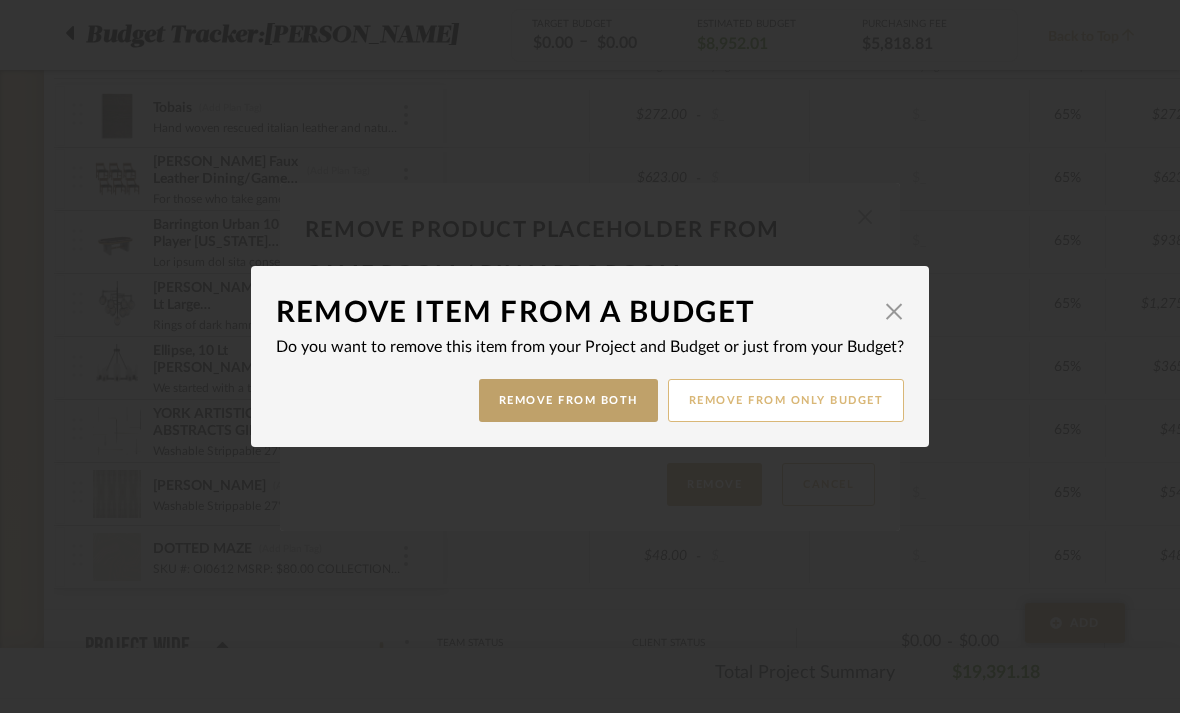 click on "Remove from only Budget" at bounding box center (786, 400) 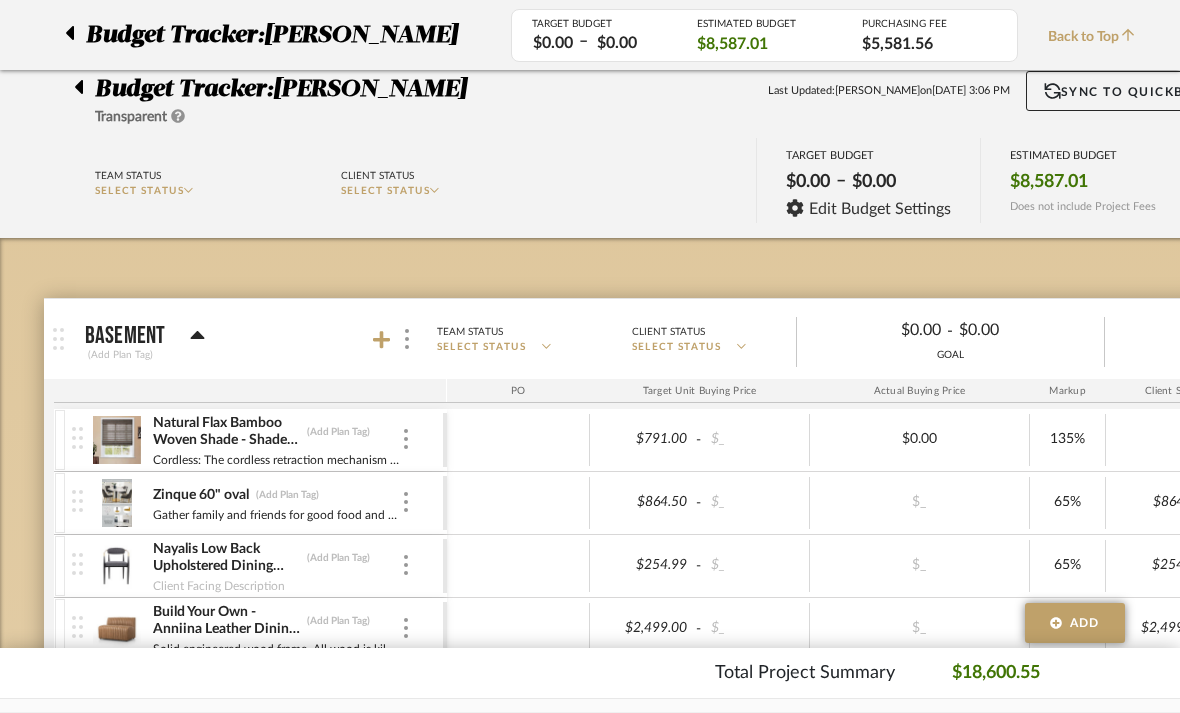 scroll, scrollTop: 896, scrollLeft: 0, axis: vertical 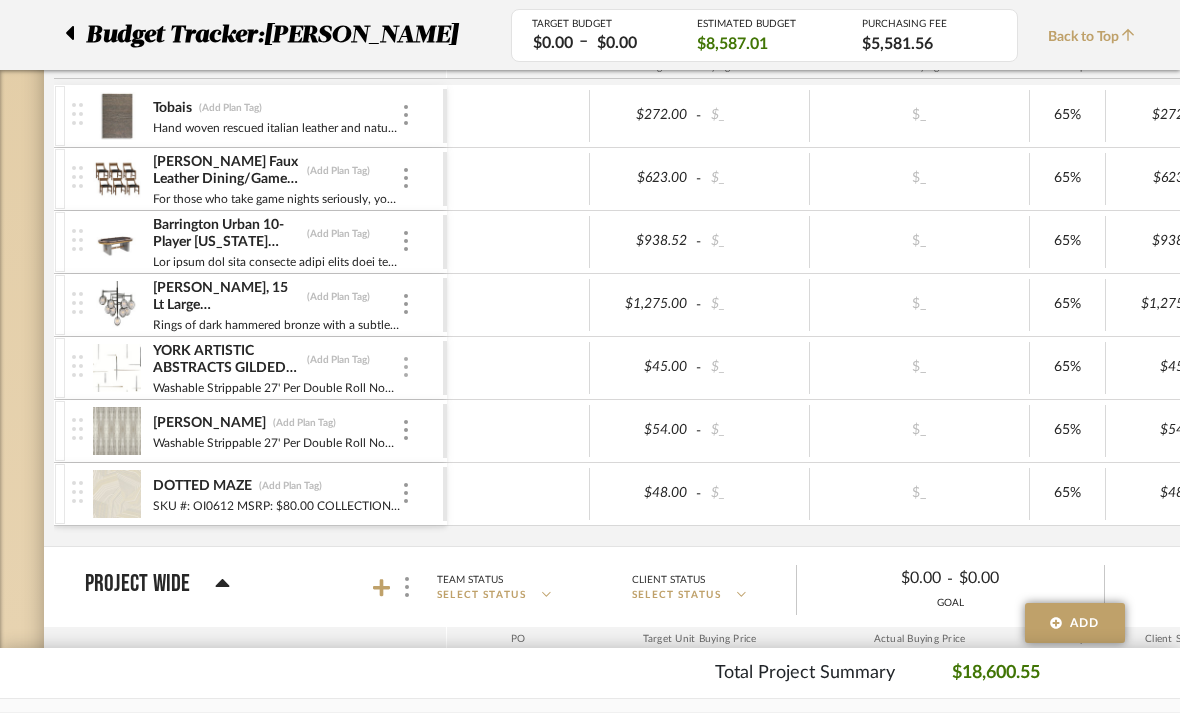 click at bounding box center [406, 367] 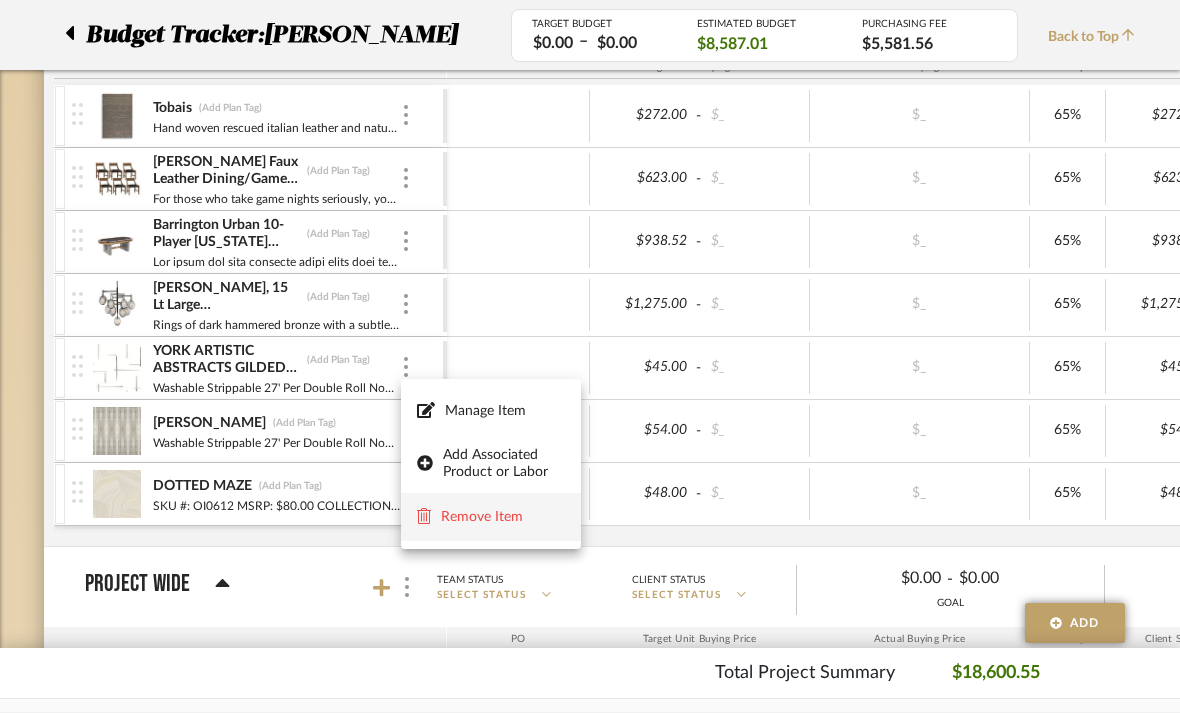 click on "Remove Item" at bounding box center (503, 517) 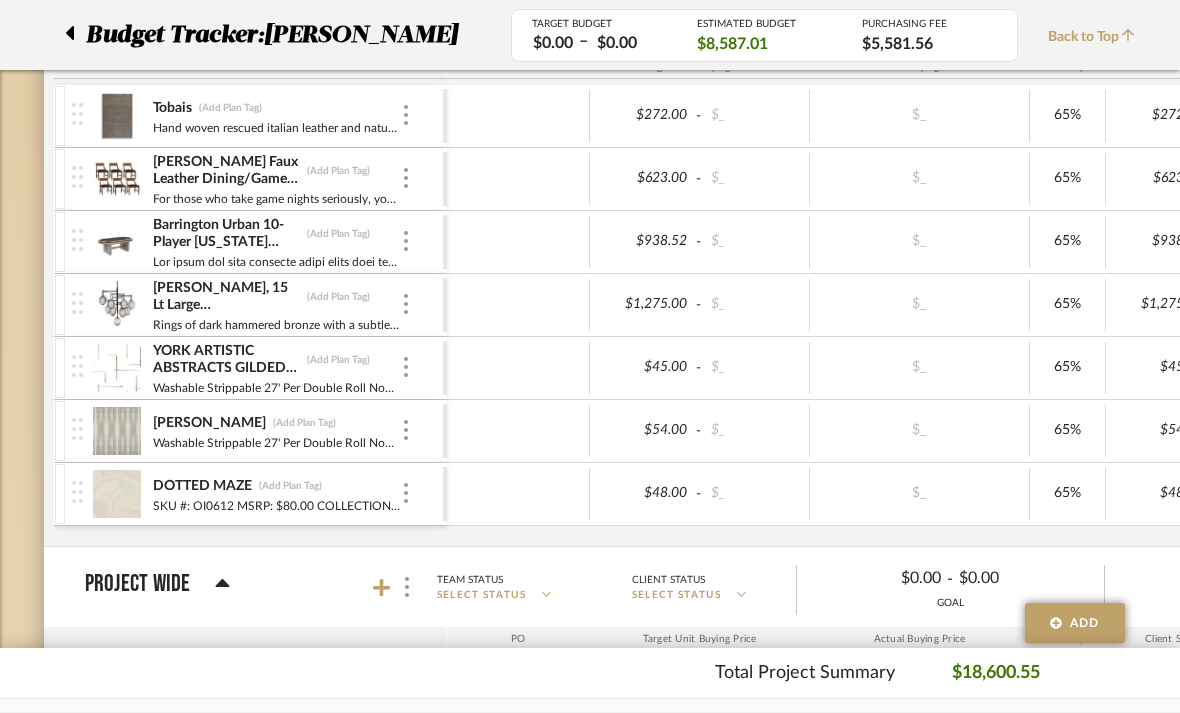 scroll, scrollTop: 0, scrollLeft: 0, axis: both 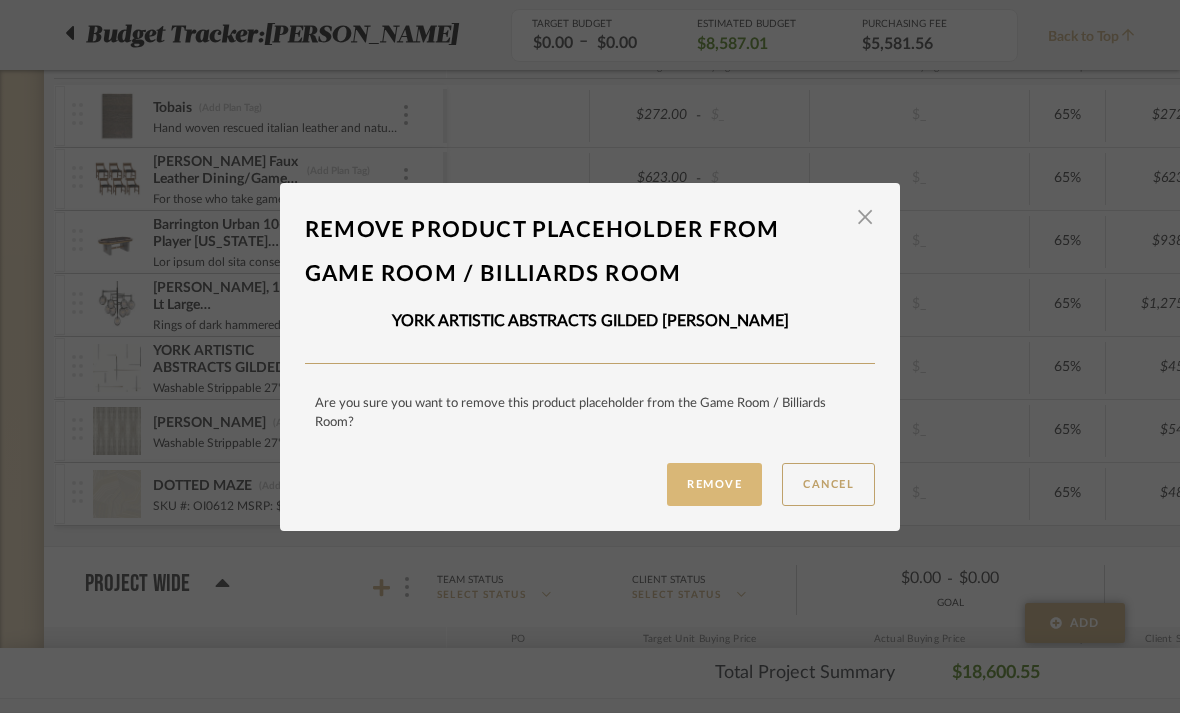 click on "Remove" at bounding box center (714, 484) 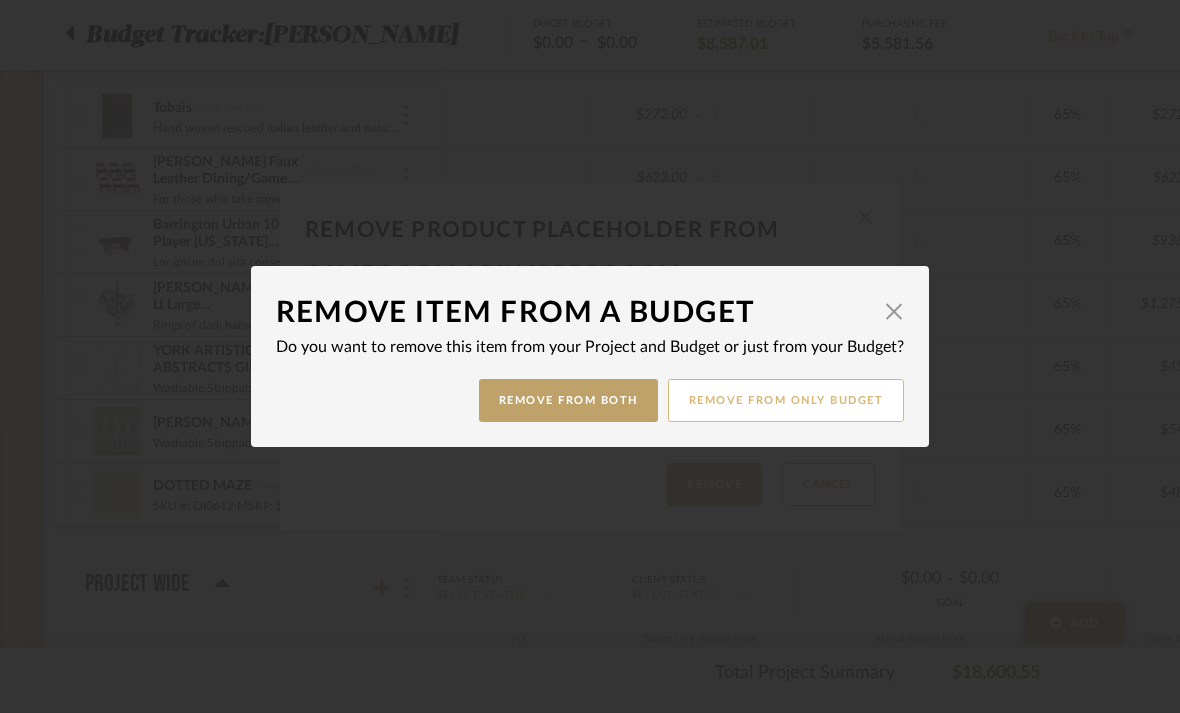 click on "Remove from only Budget" at bounding box center [786, 400] 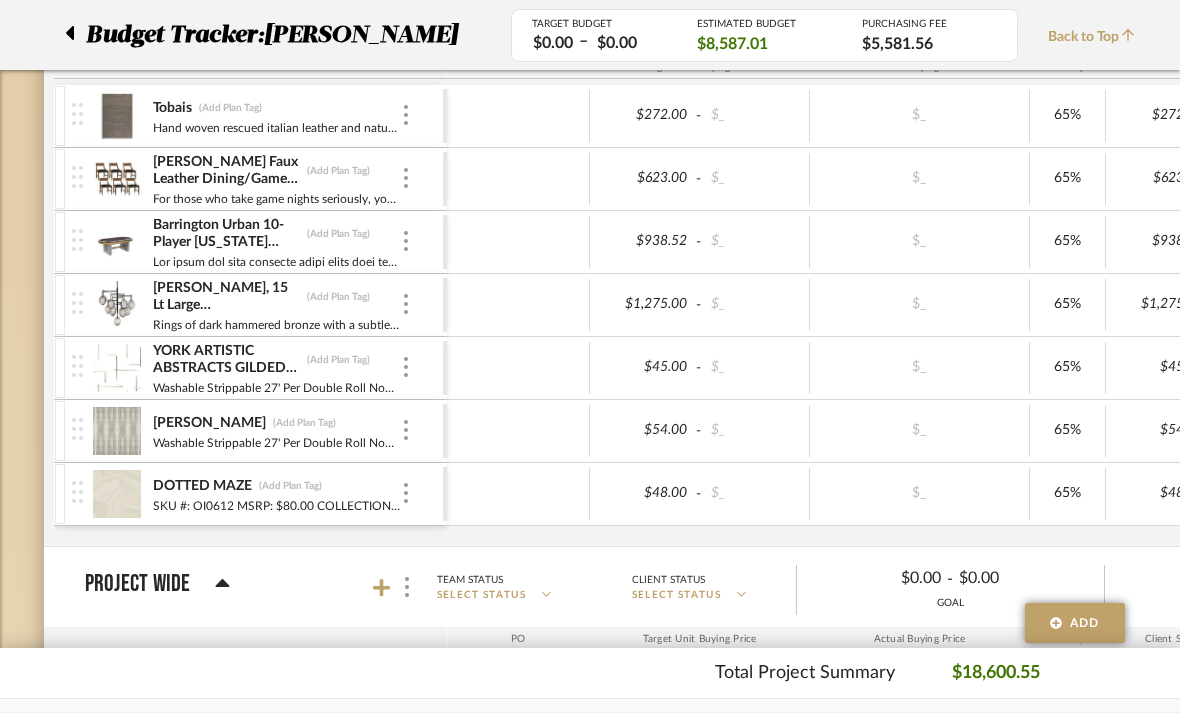 scroll, scrollTop: 896, scrollLeft: 0, axis: vertical 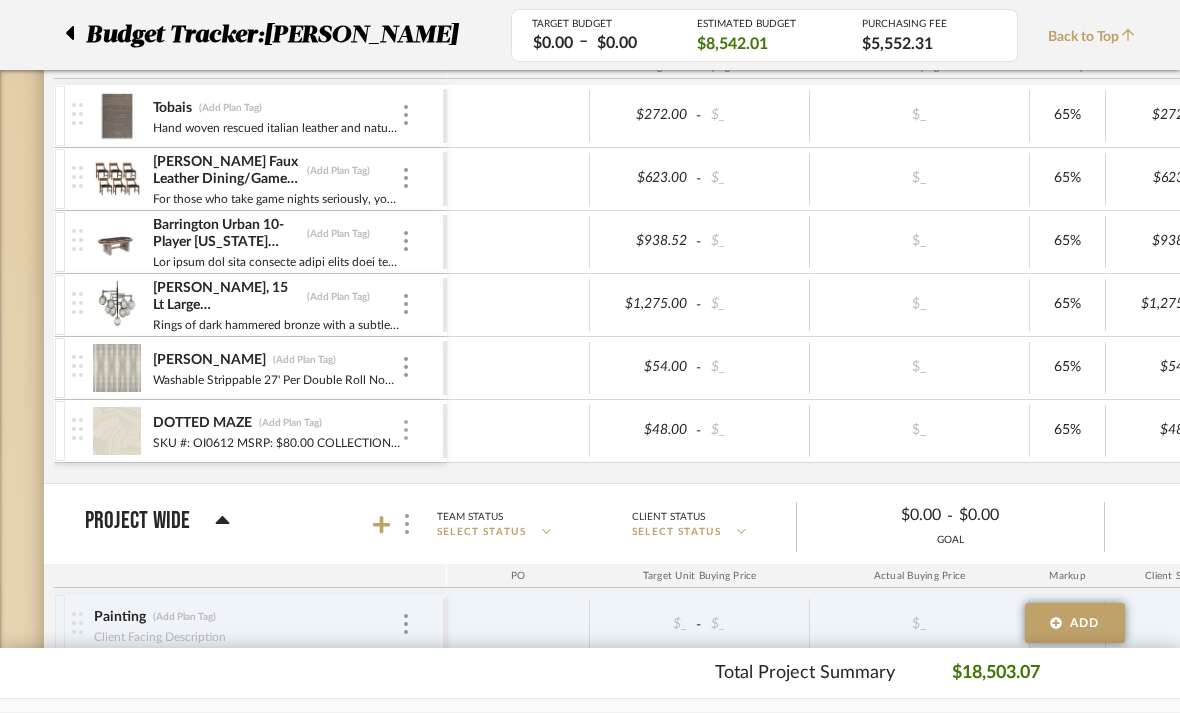 click at bounding box center [406, 431] 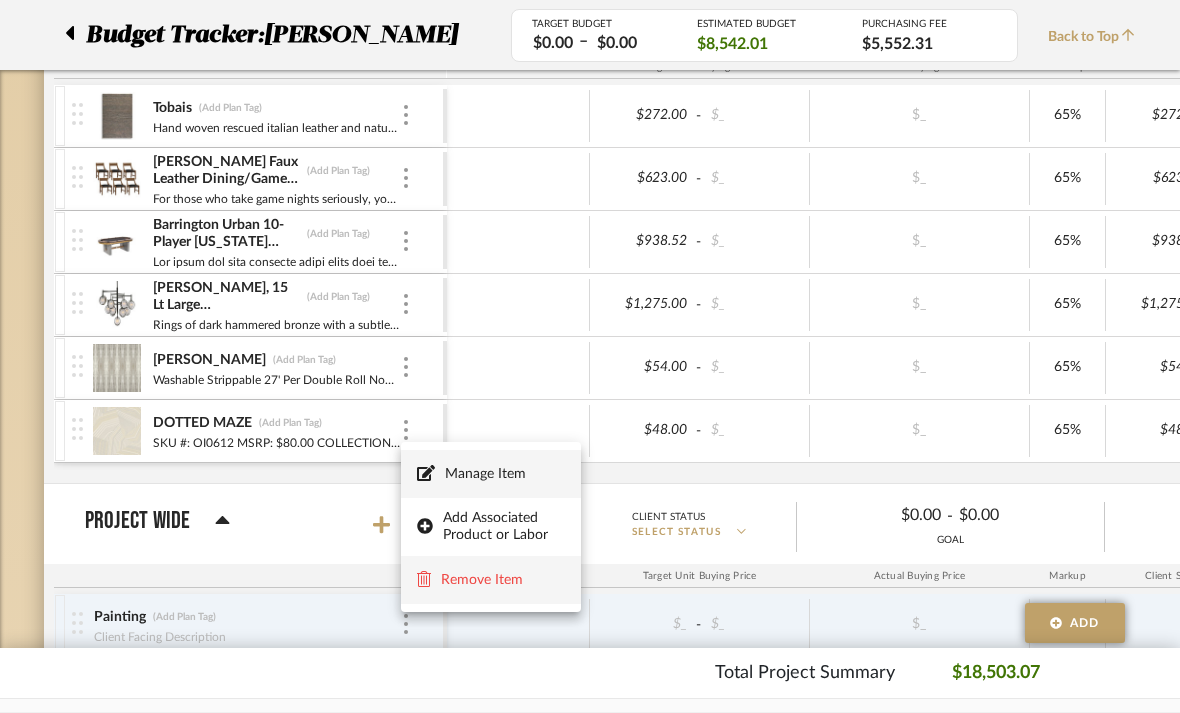 click on "Remove Item" at bounding box center [503, 580] 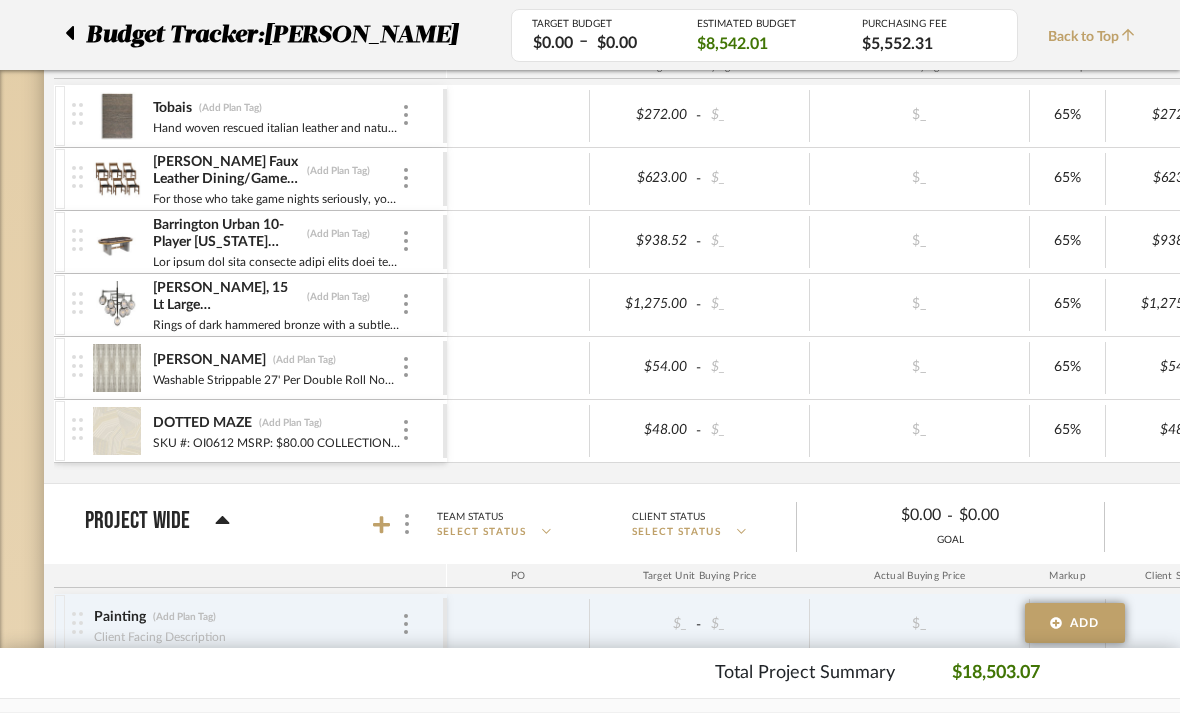 scroll, scrollTop: 0, scrollLeft: 0, axis: both 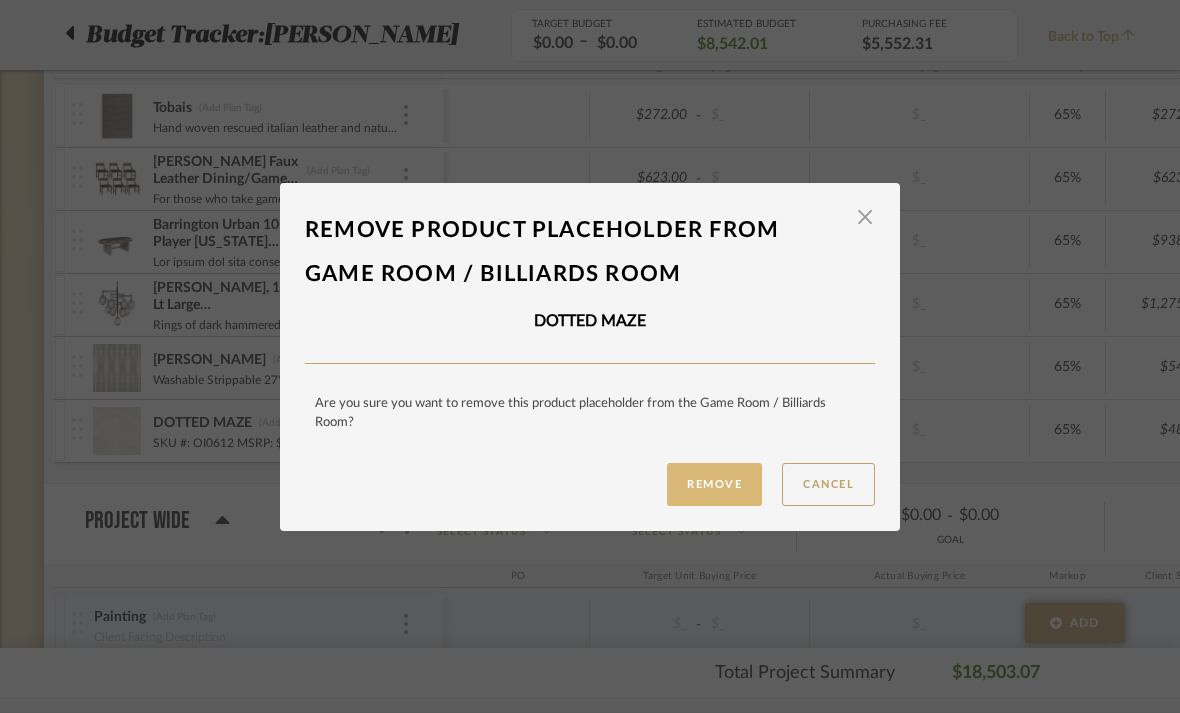 click on "Remove" at bounding box center [714, 484] 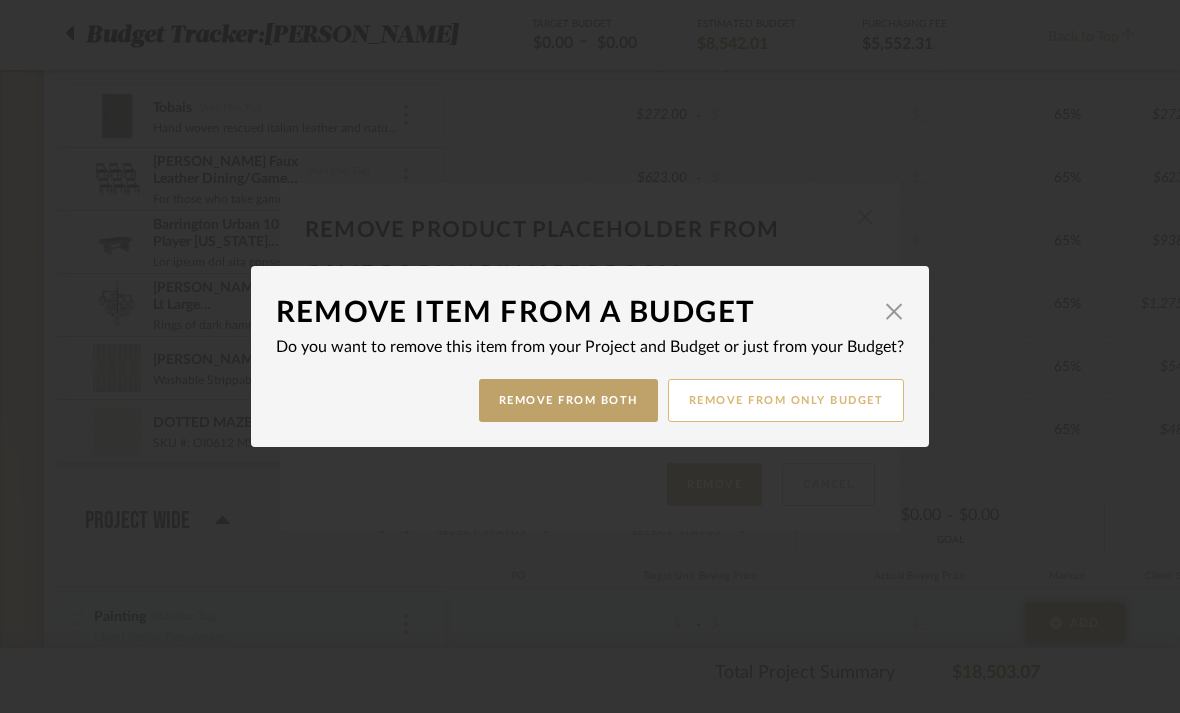 click on "Remove from only Budget" at bounding box center (786, 400) 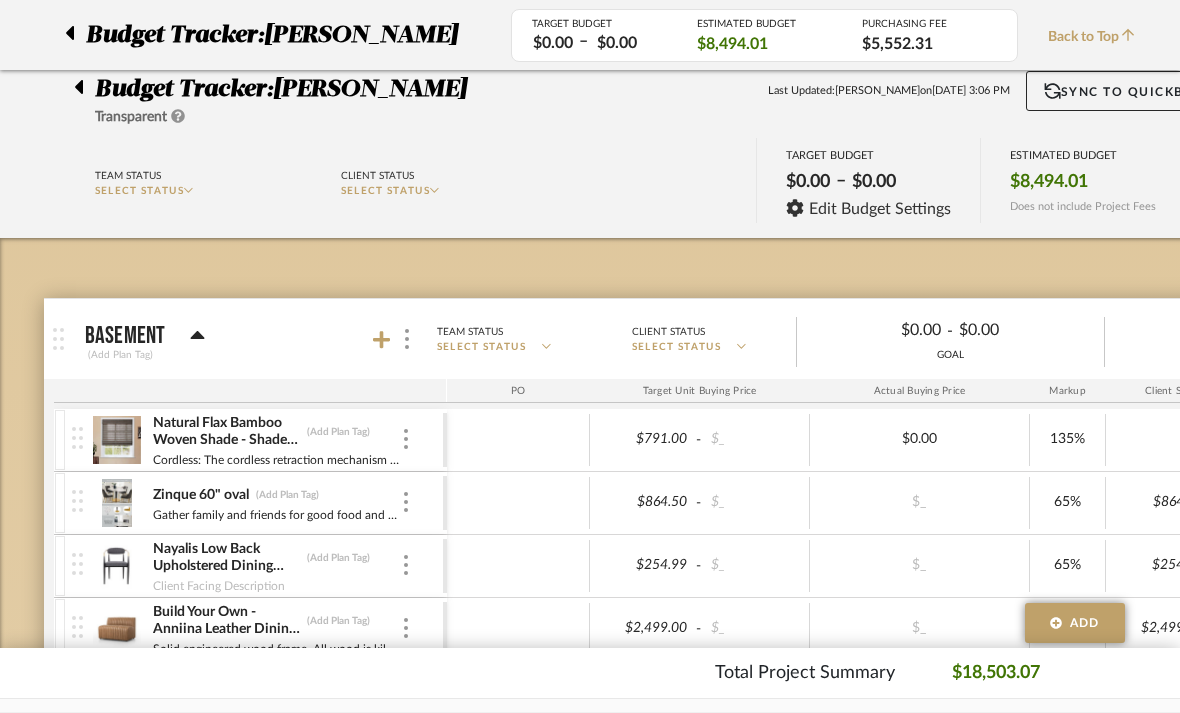 scroll, scrollTop: 896, scrollLeft: 0, axis: vertical 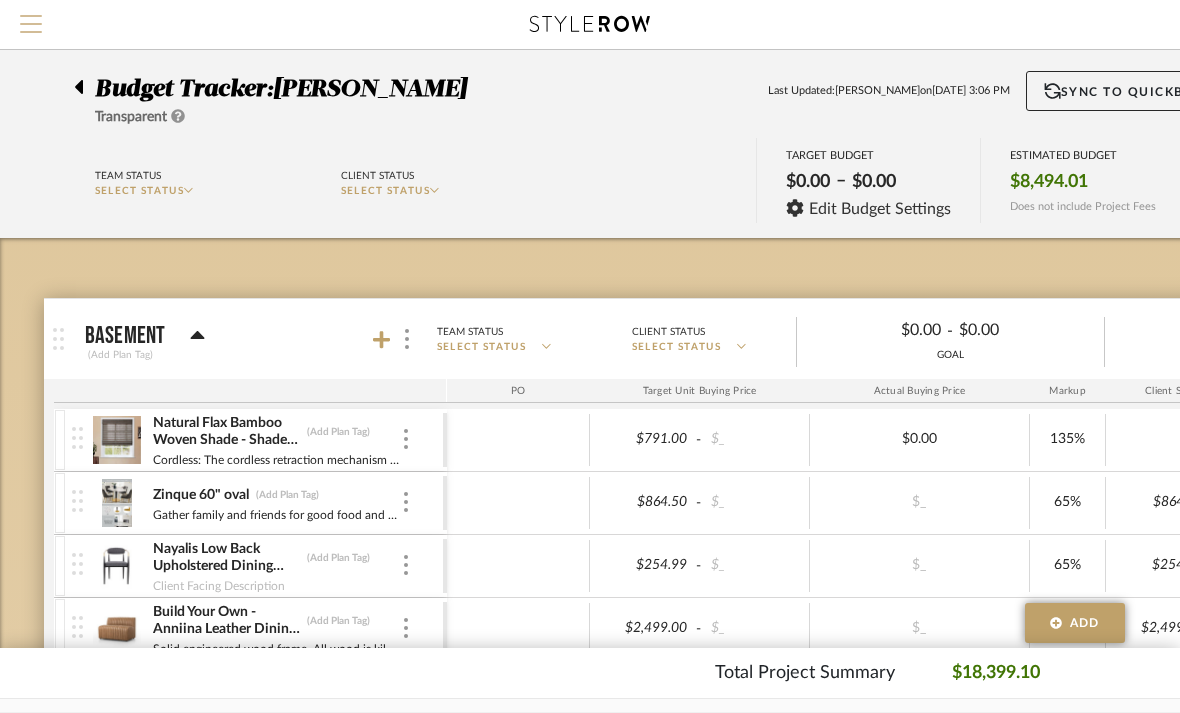 click at bounding box center [31, 16] 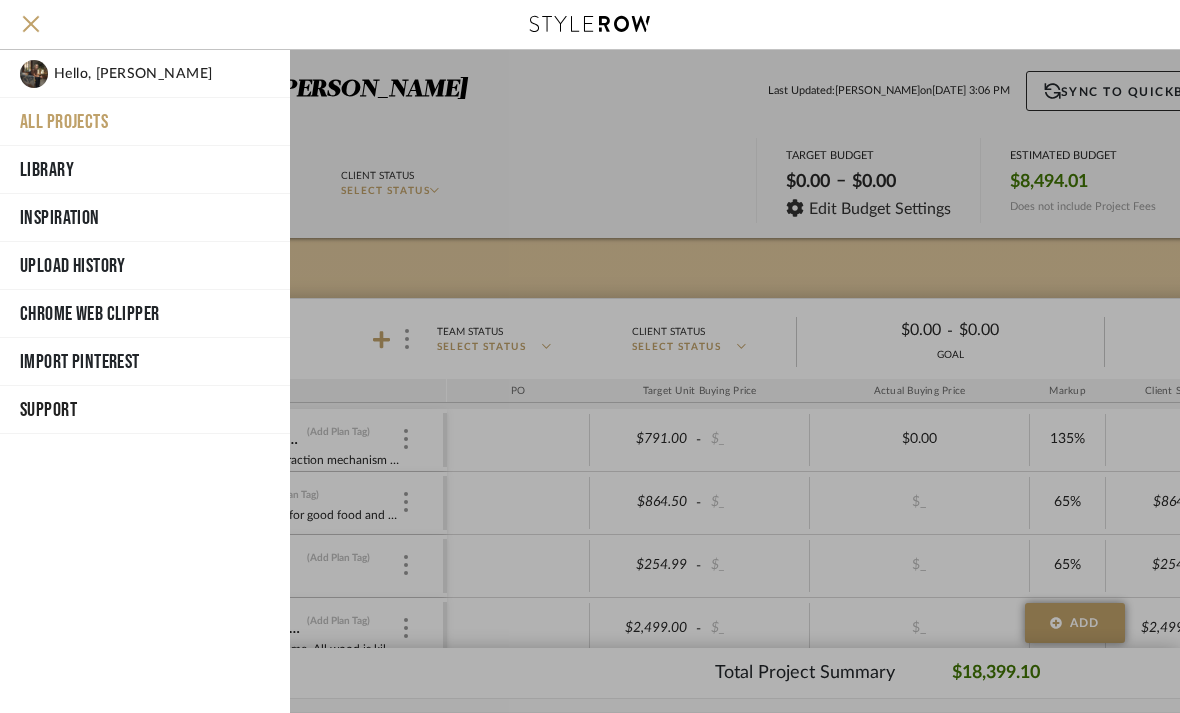 click on "All Projects" at bounding box center [145, 122] 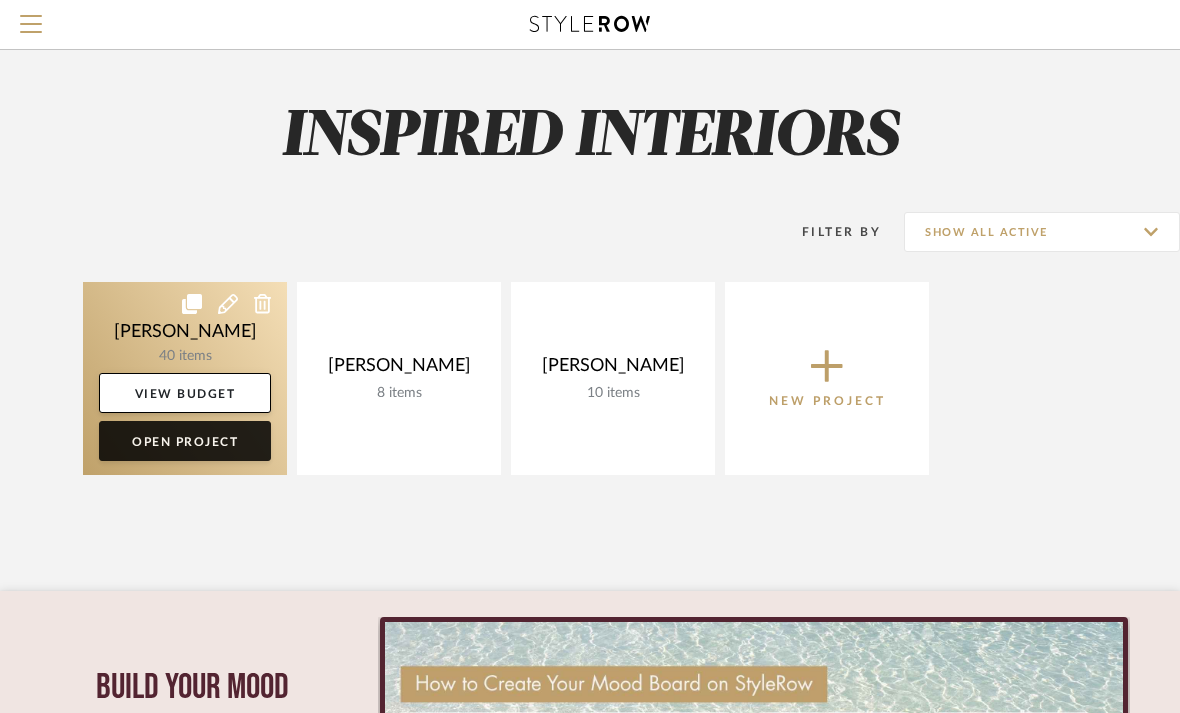 click on "Open Project" 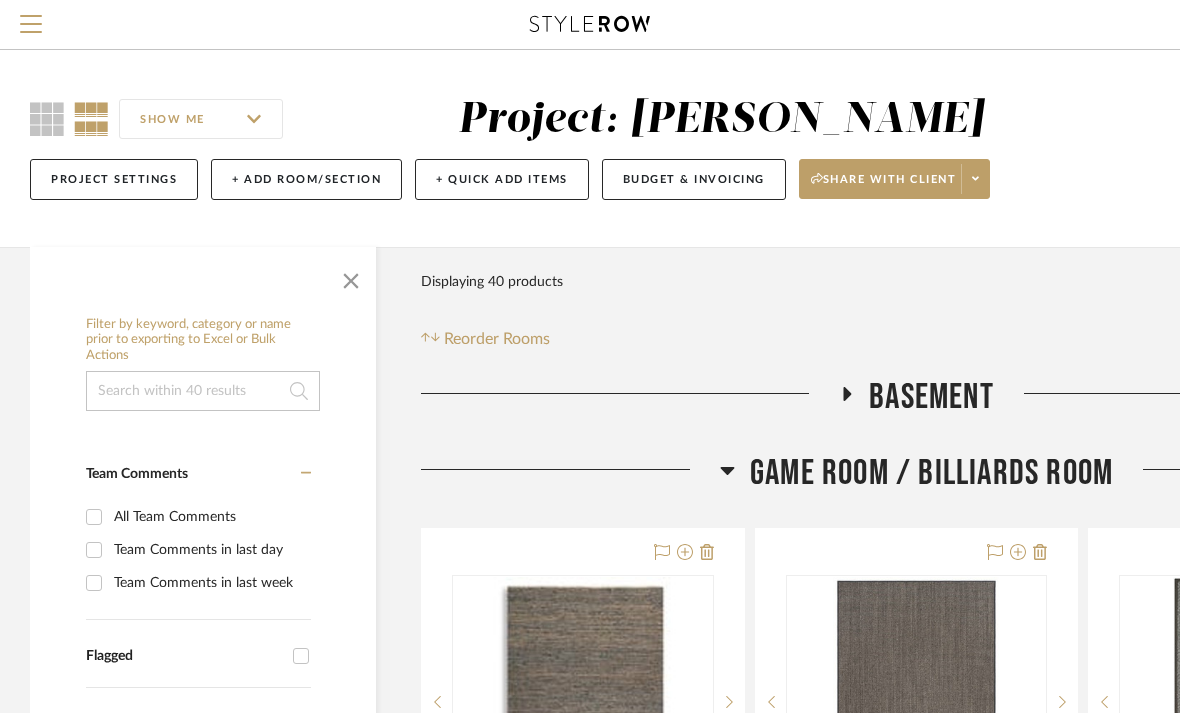 click on "Game Room / Billiards Room" 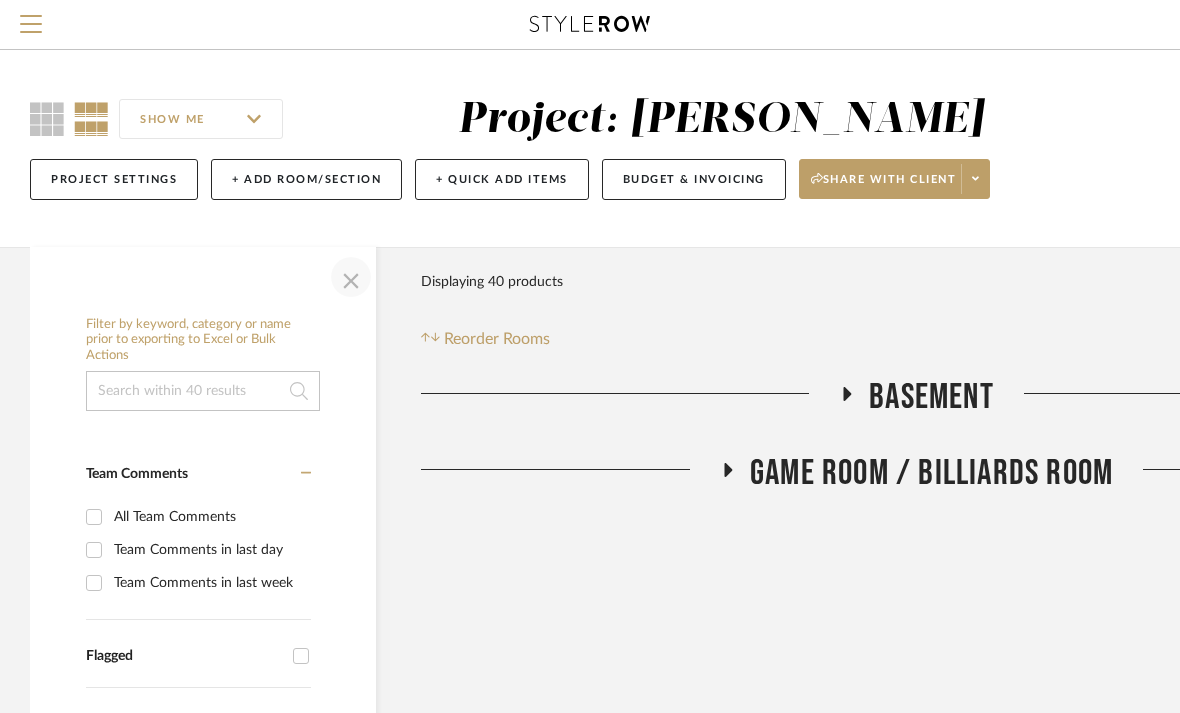 click 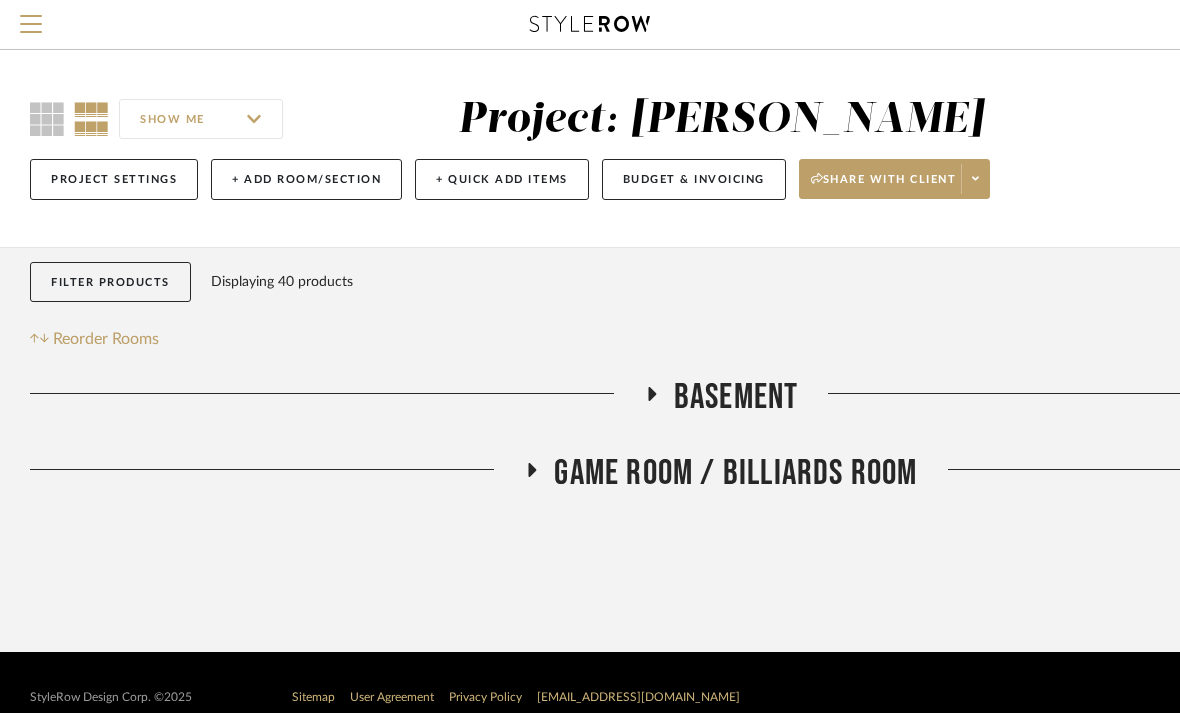 click on "Basement" 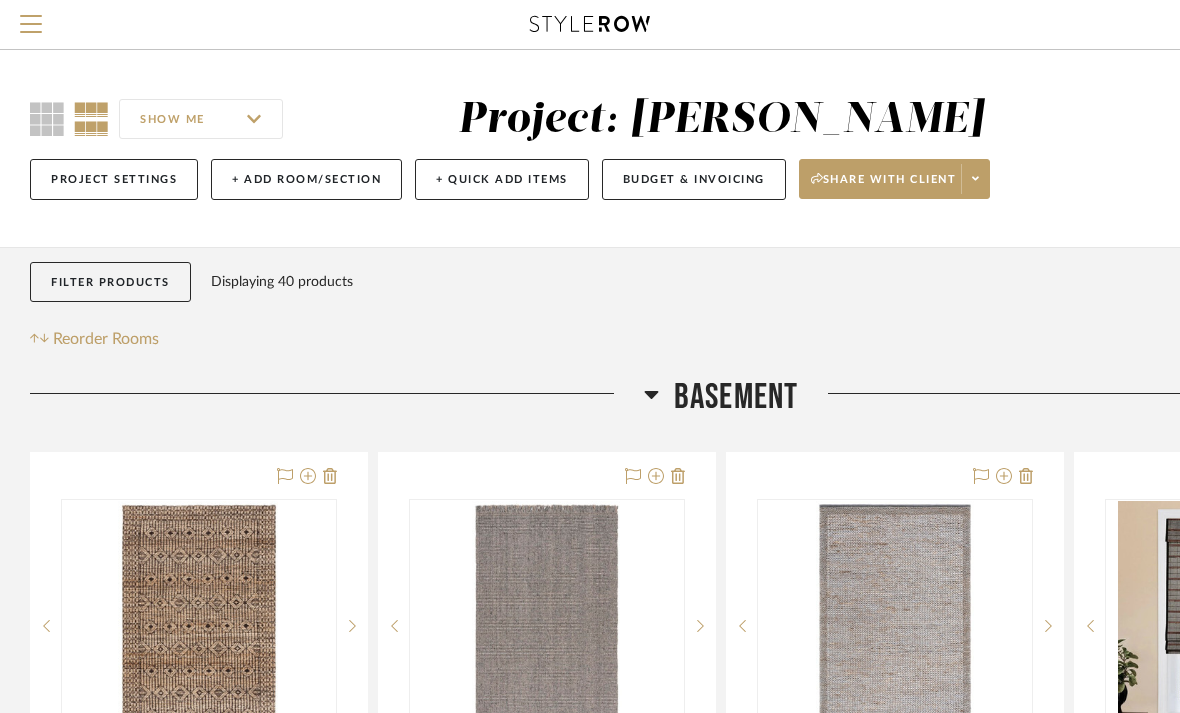 click on "Basement" 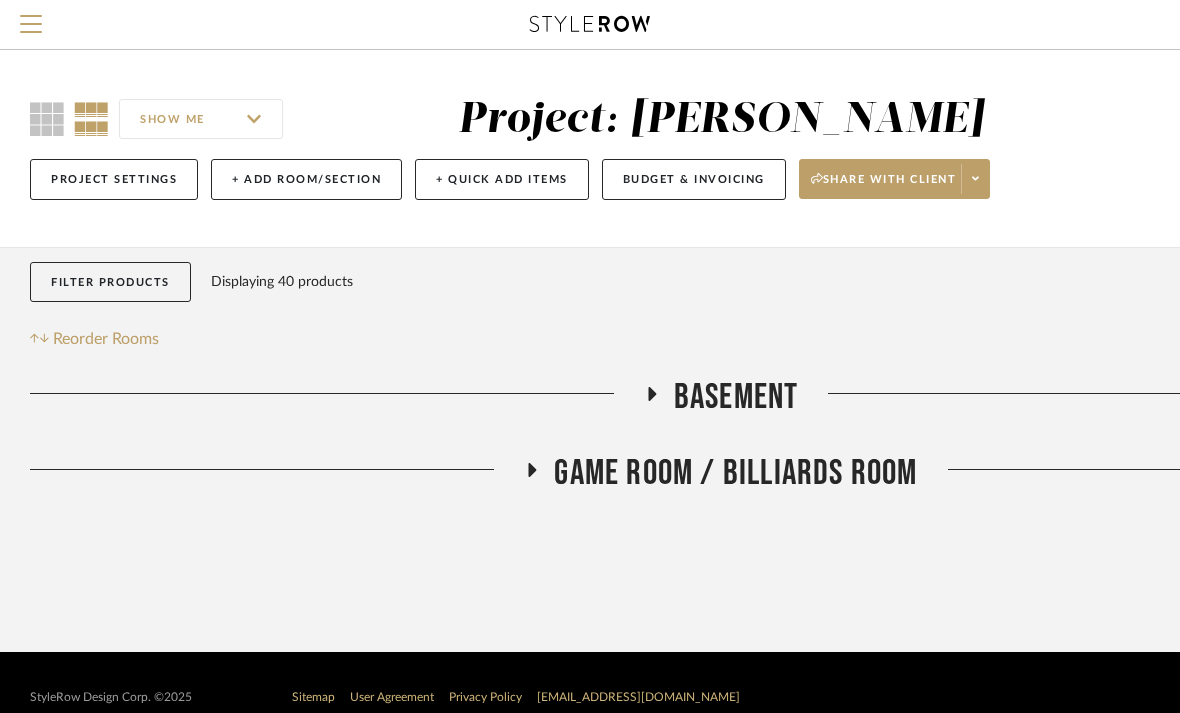 click on "Basement" 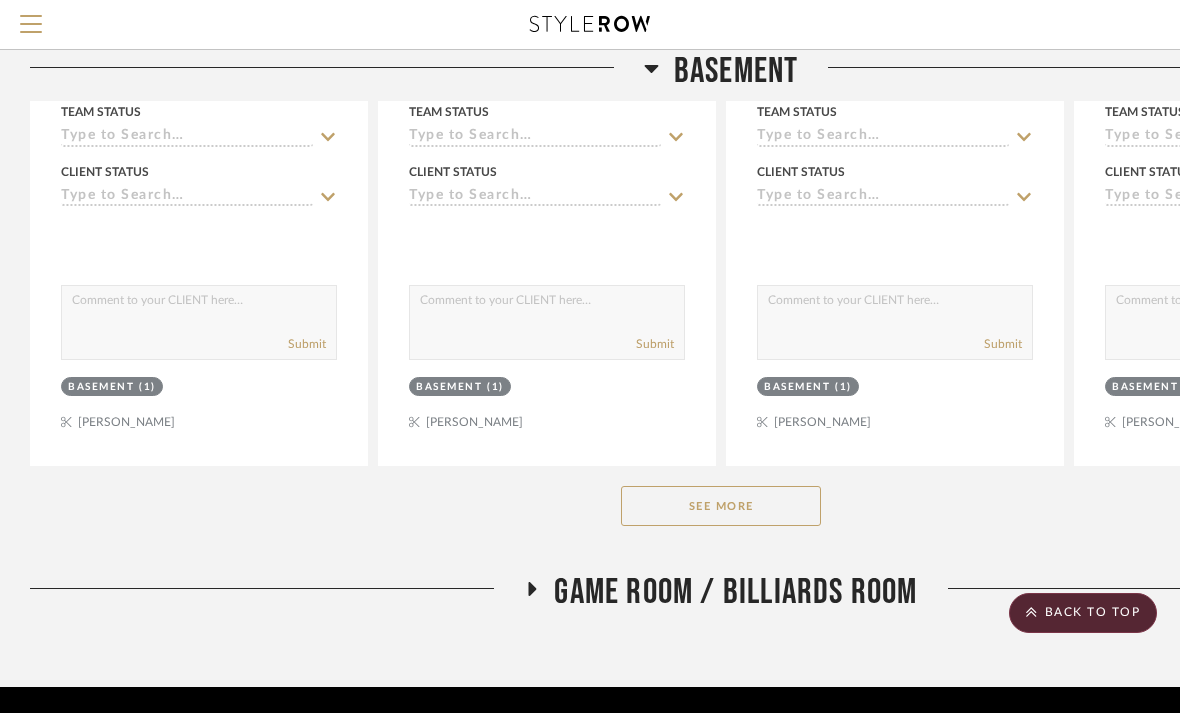 scroll, scrollTop: 867, scrollLeft: 0, axis: vertical 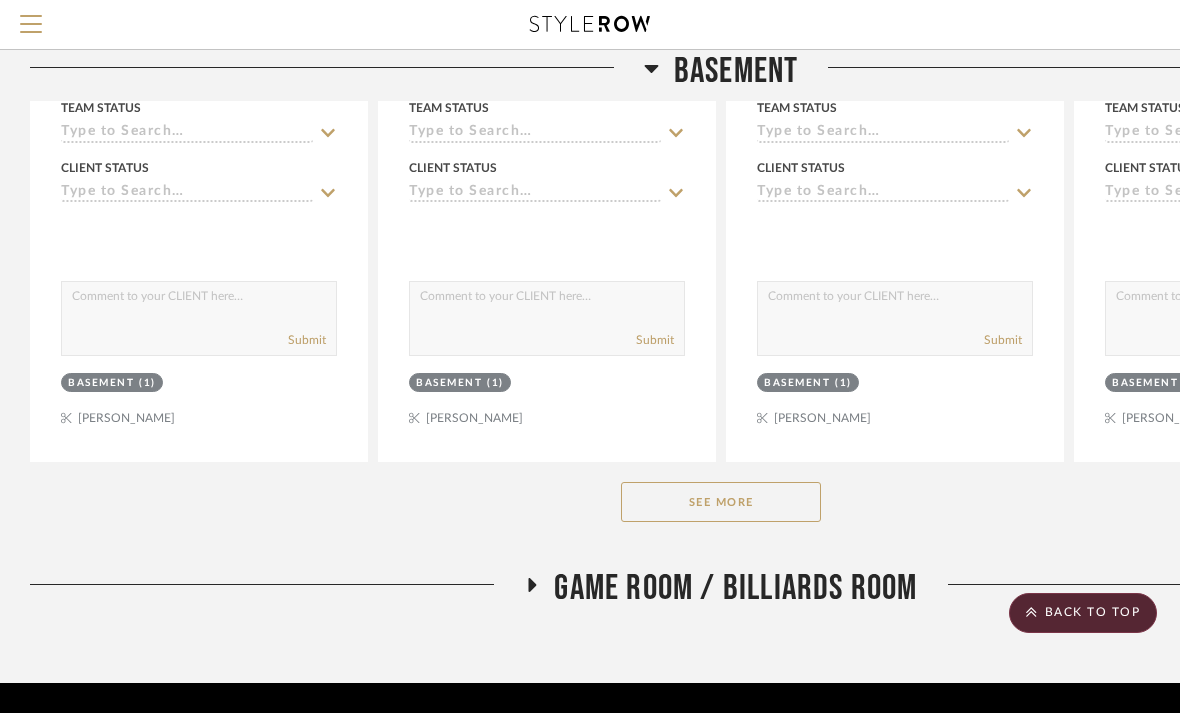 click on "Game Room / Billiards Room" 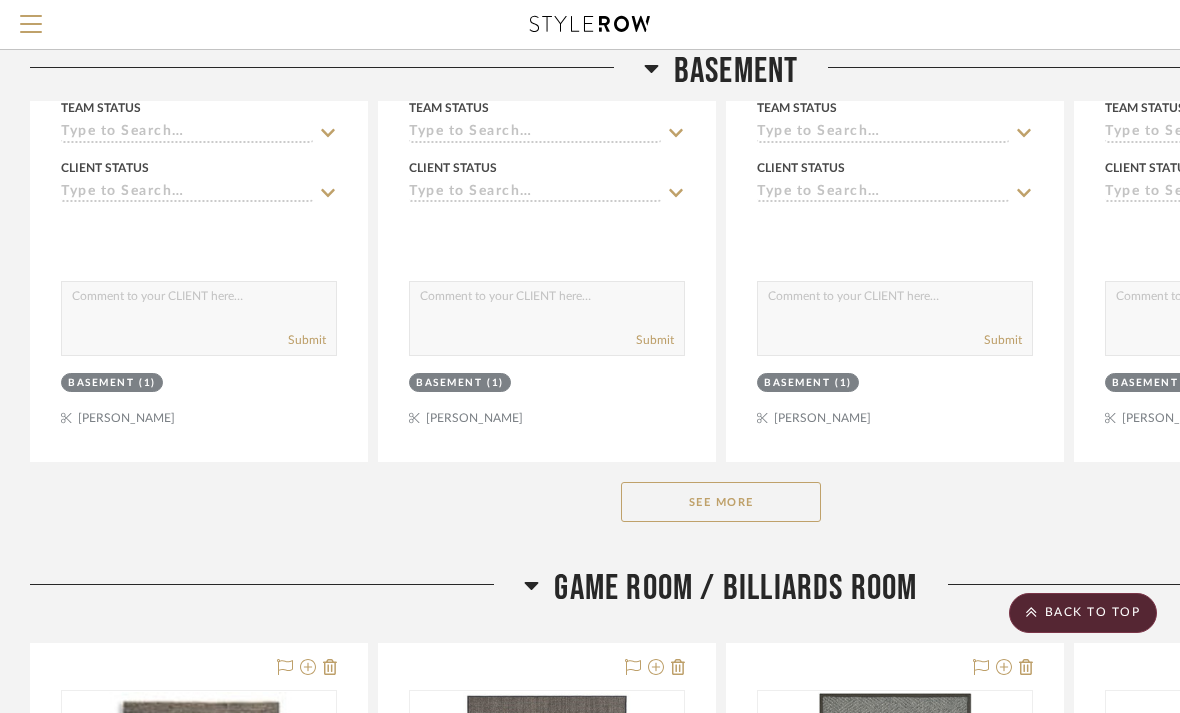 click on "See More" 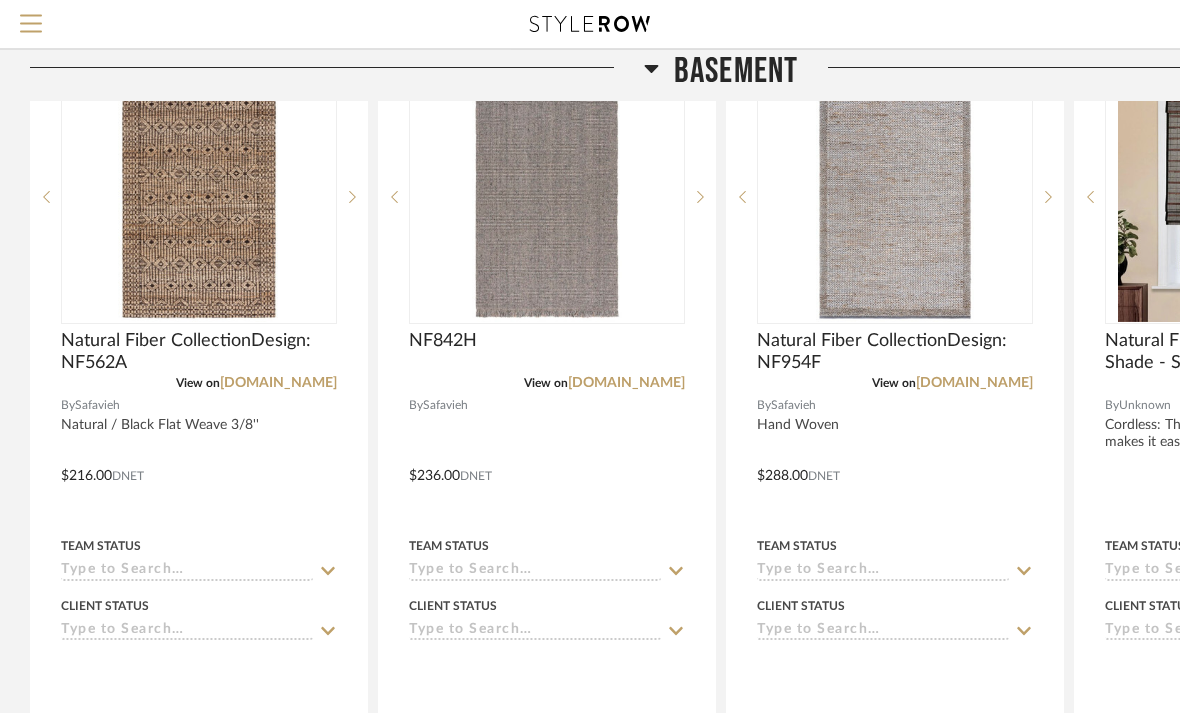 scroll, scrollTop: 433, scrollLeft: 0, axis: vertical 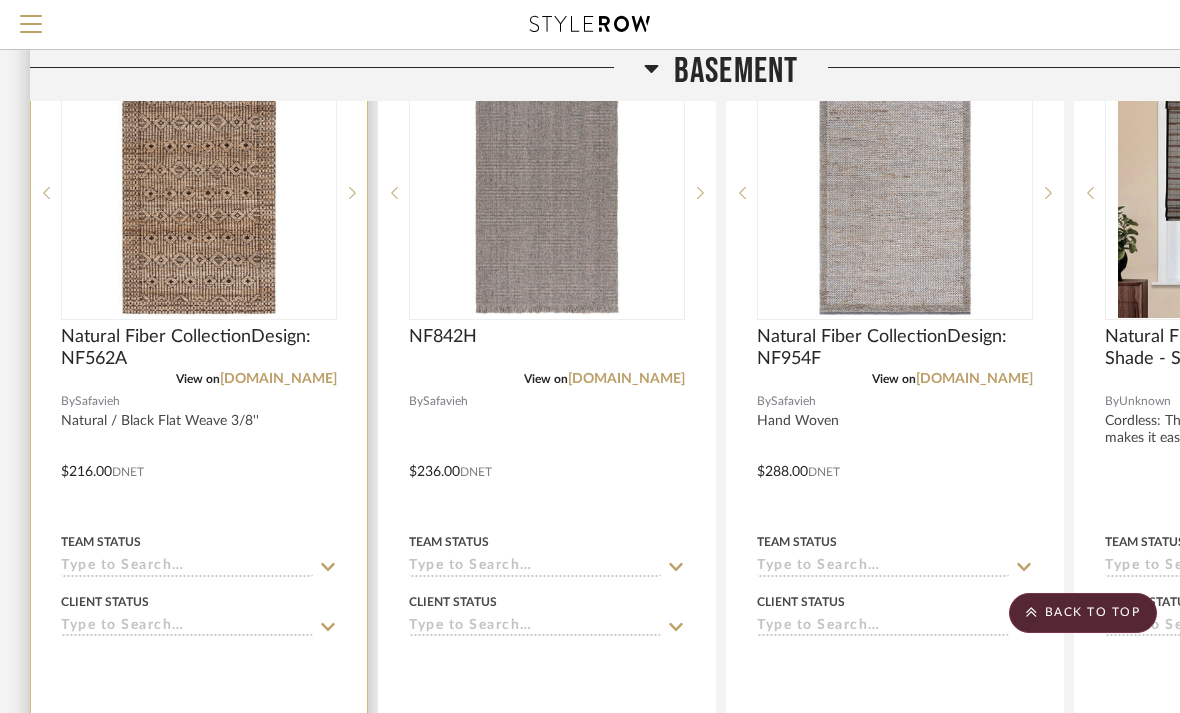 click at bounding box center (199, 457) 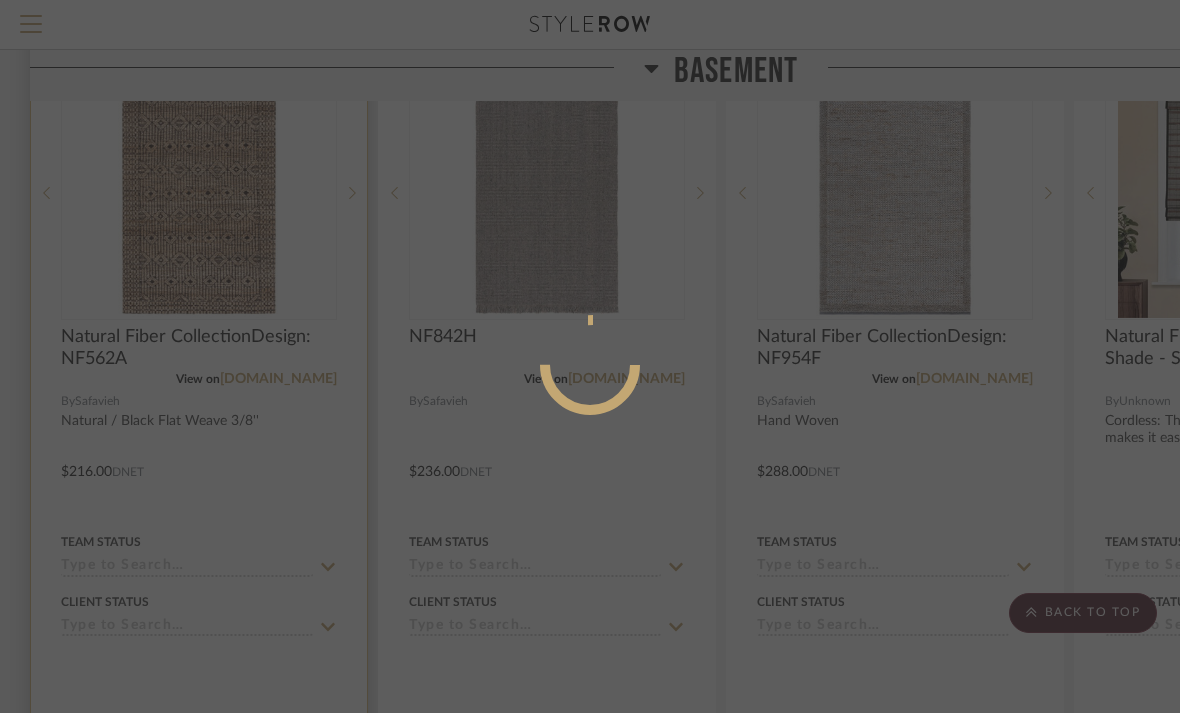 scroll, scrollTop: 0, scrollLeft: 0, axis: both 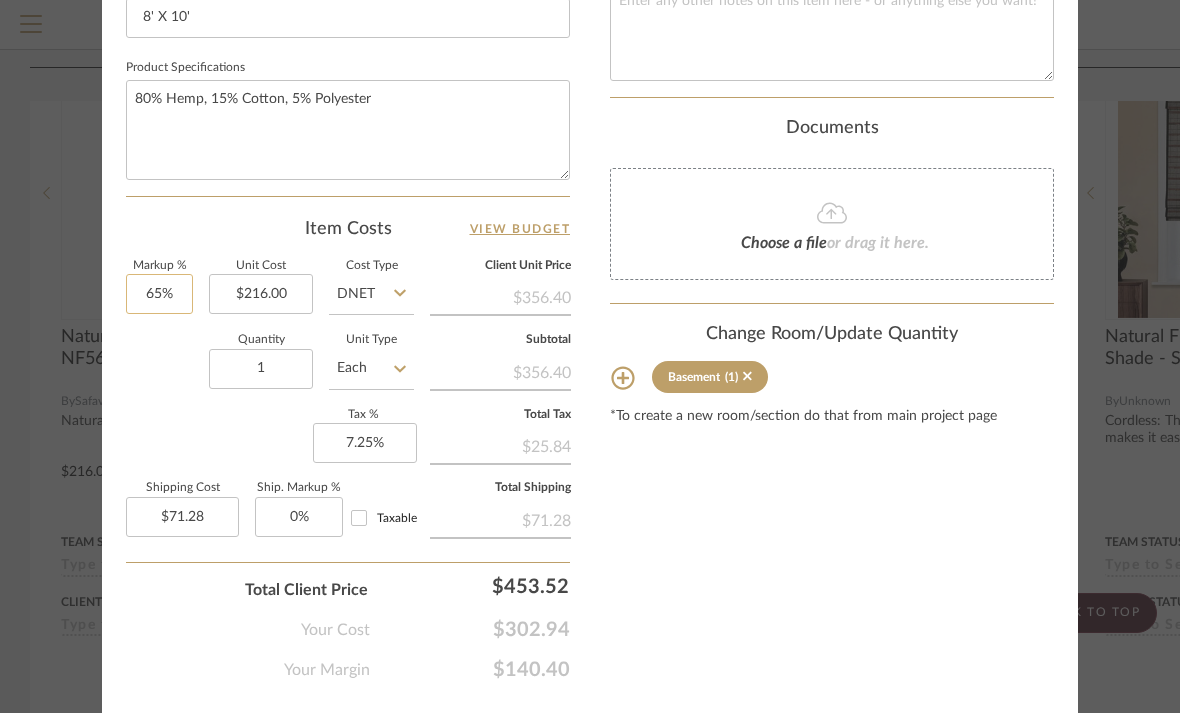 click on "65%" 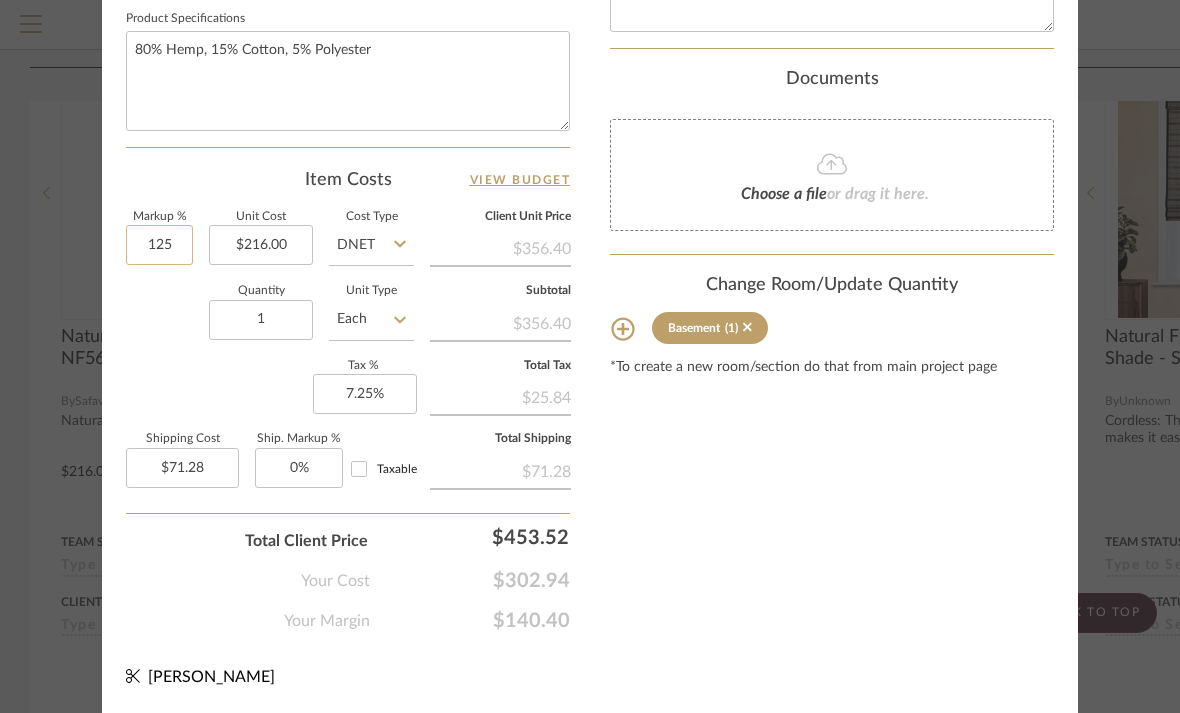 scroll, scrollTop: 1050, scrollLeft: 0, axis: vertical 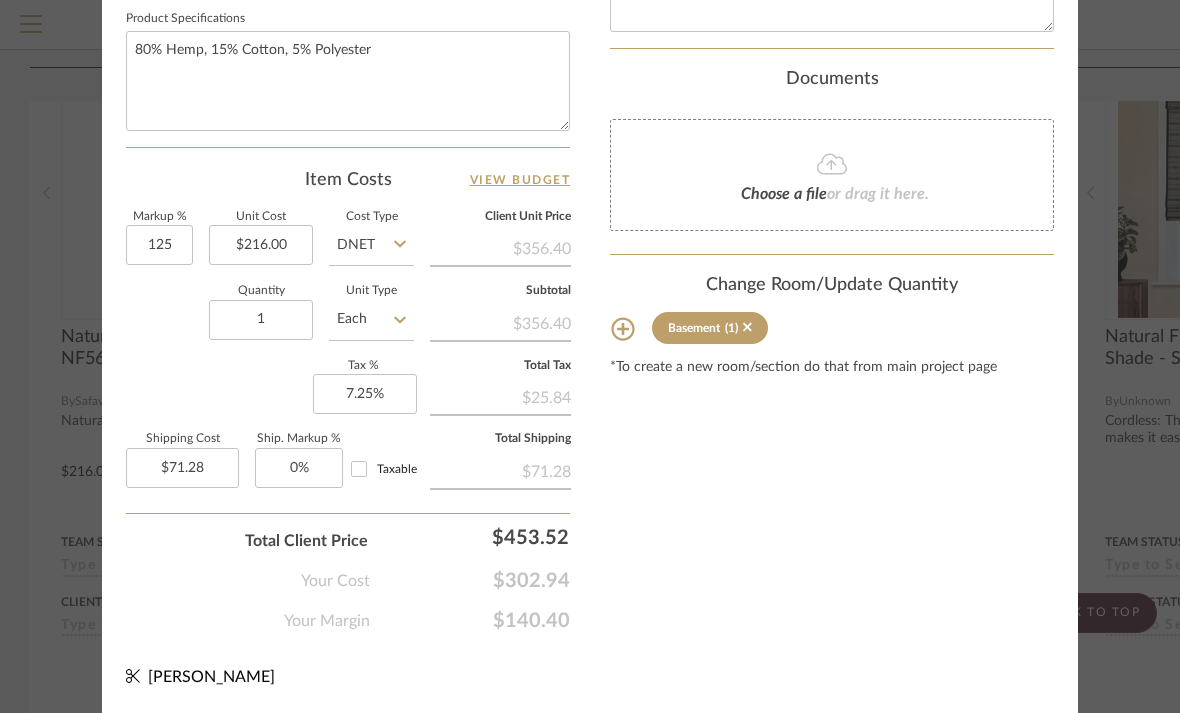 click on "Content here copies to Client View - confirm visibility there.  Show in Client Dashboard   Include in Budget   View Budget  Team Status  Lead Time  In Stock Weeks  Est. Min   Est. Max   Due Date   Install Date  Tasks / To-Dos /  team Messaging  Leave yourself a note here or share next steps with your team. You will receive emails when they
respond!  Invite Collaborator Internal Notes  Documents  Choose a file  or drag it here. Change Room/Update Quantity  Basement  (1) *To create a new room/section do that from main project page" at bounding box center [832, -141] 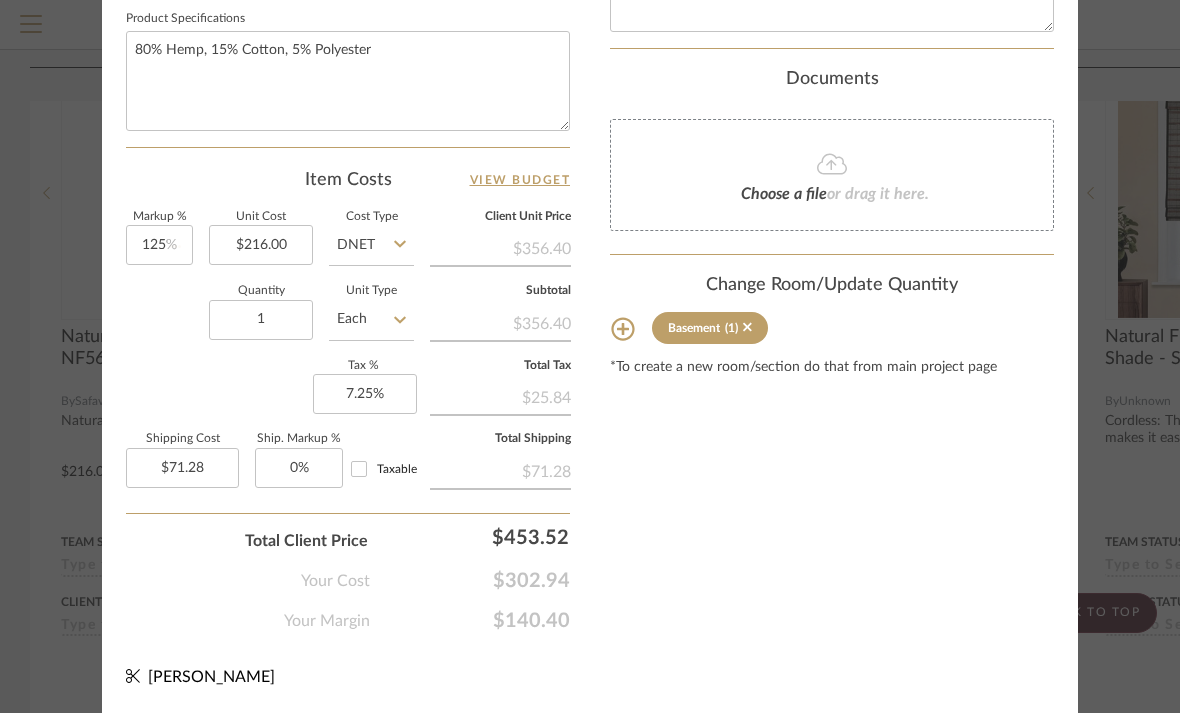 type on "$97.20" 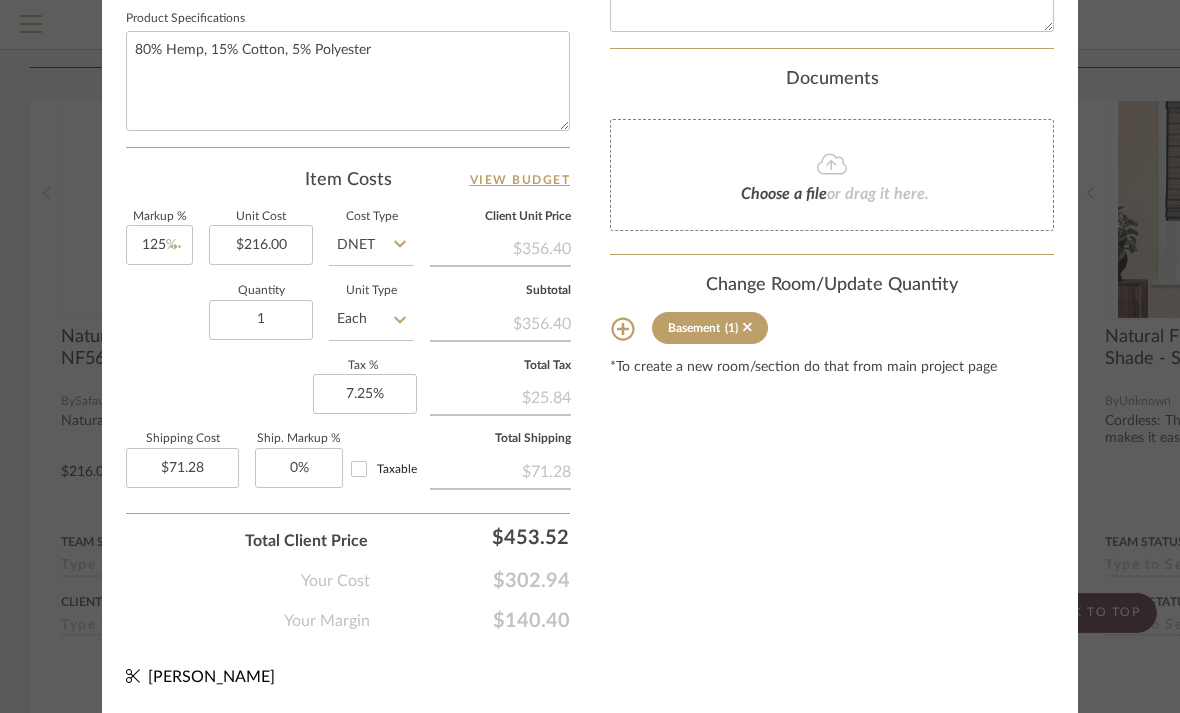 type 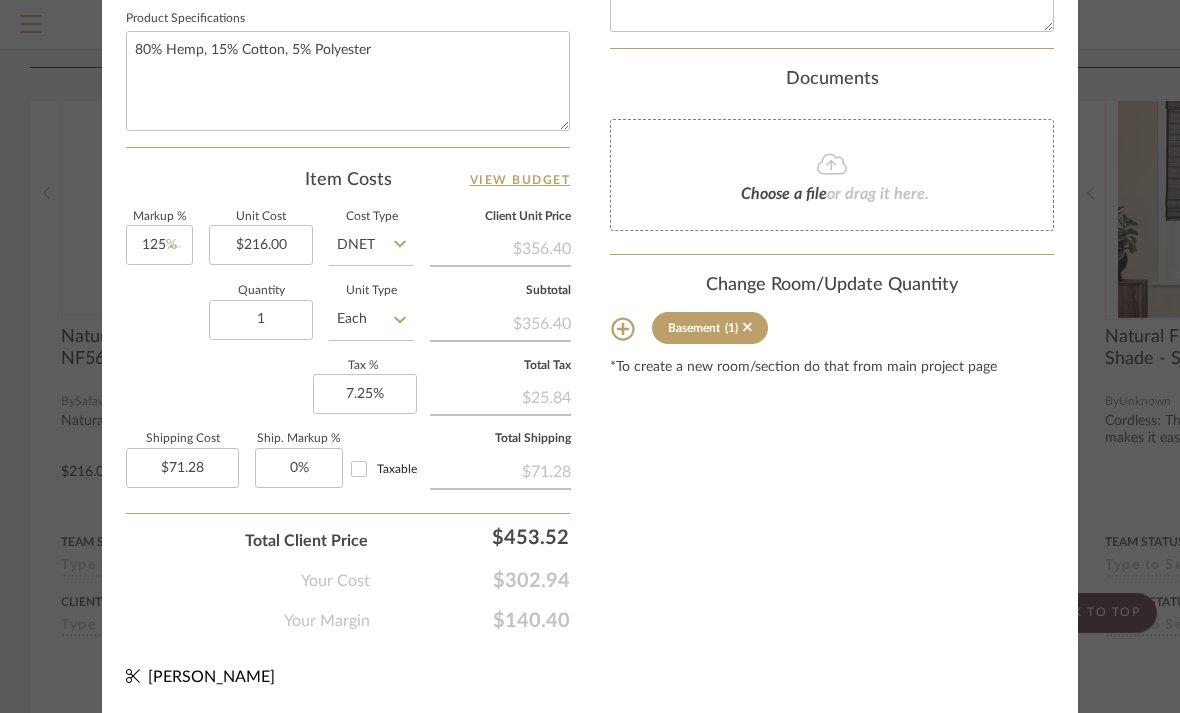 type 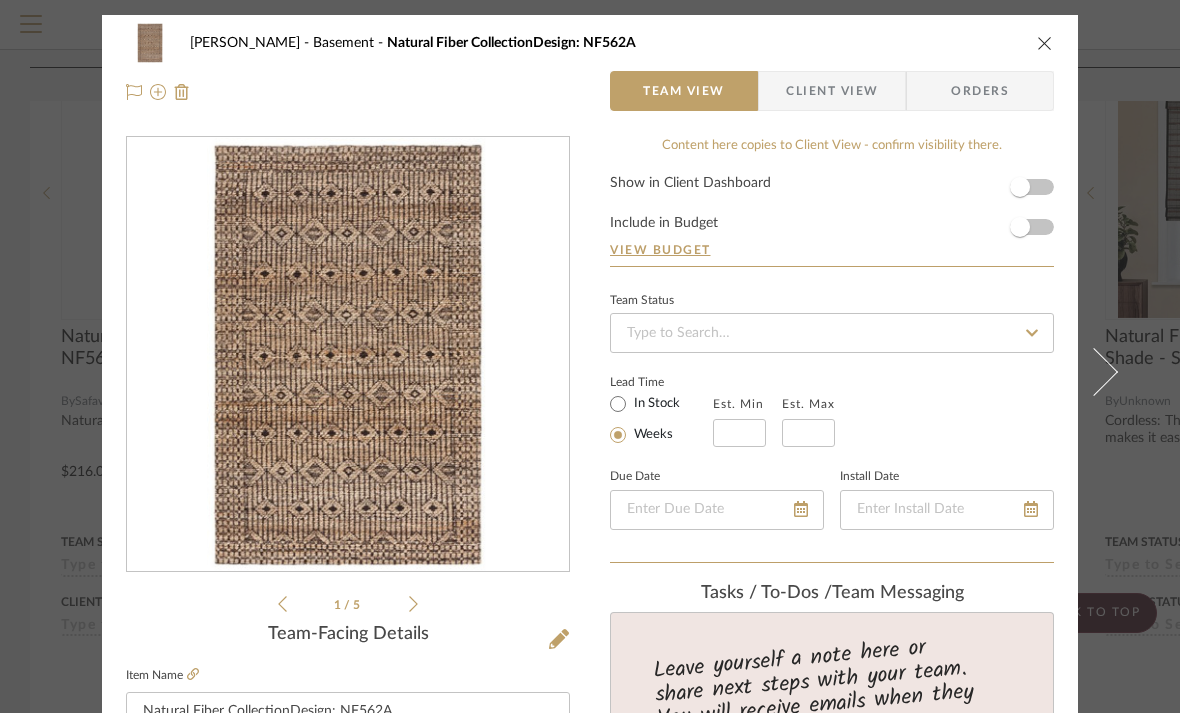 scroll, scrollTop: 0, scrollLeft: 0, axis: both 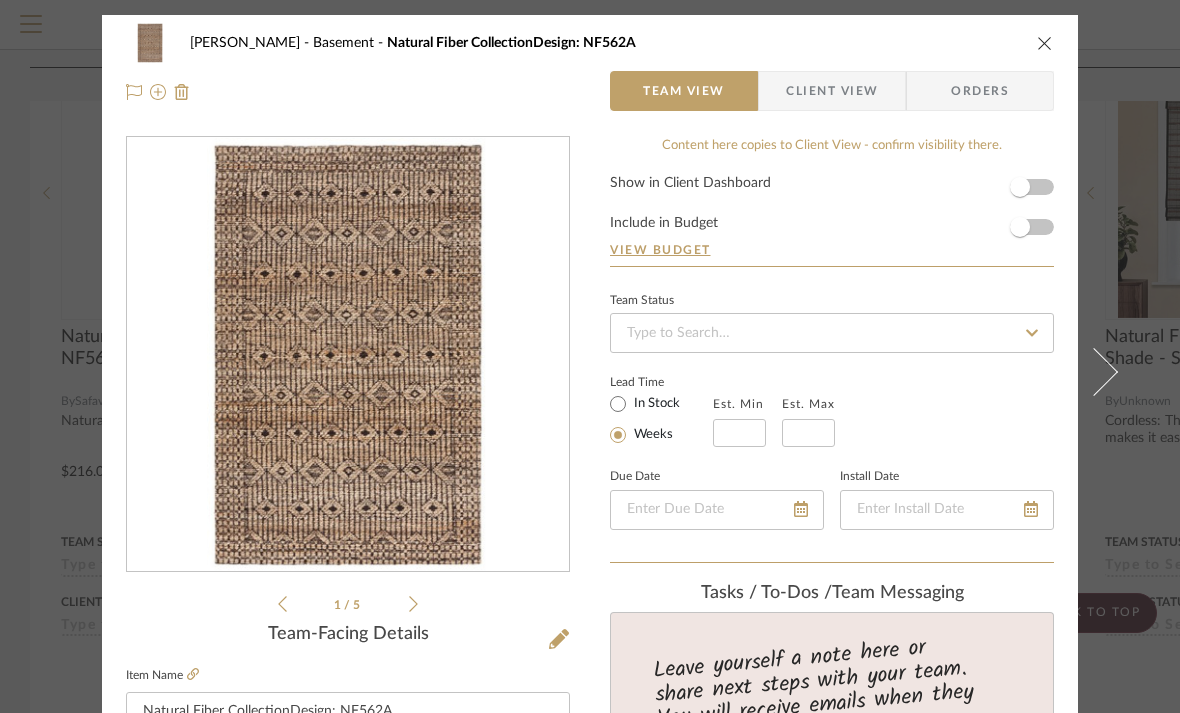 click at bounding box center (1045, 43) 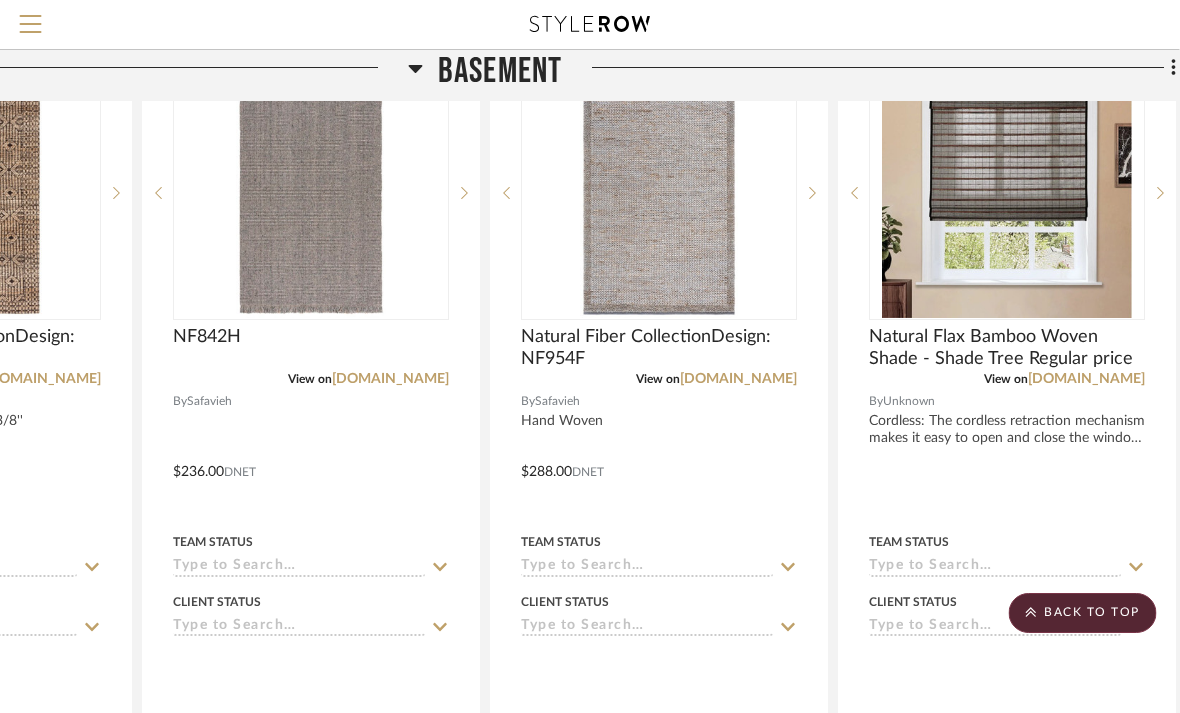 scroll, scrollTop: 433, scrollLeft: 260, axis: both 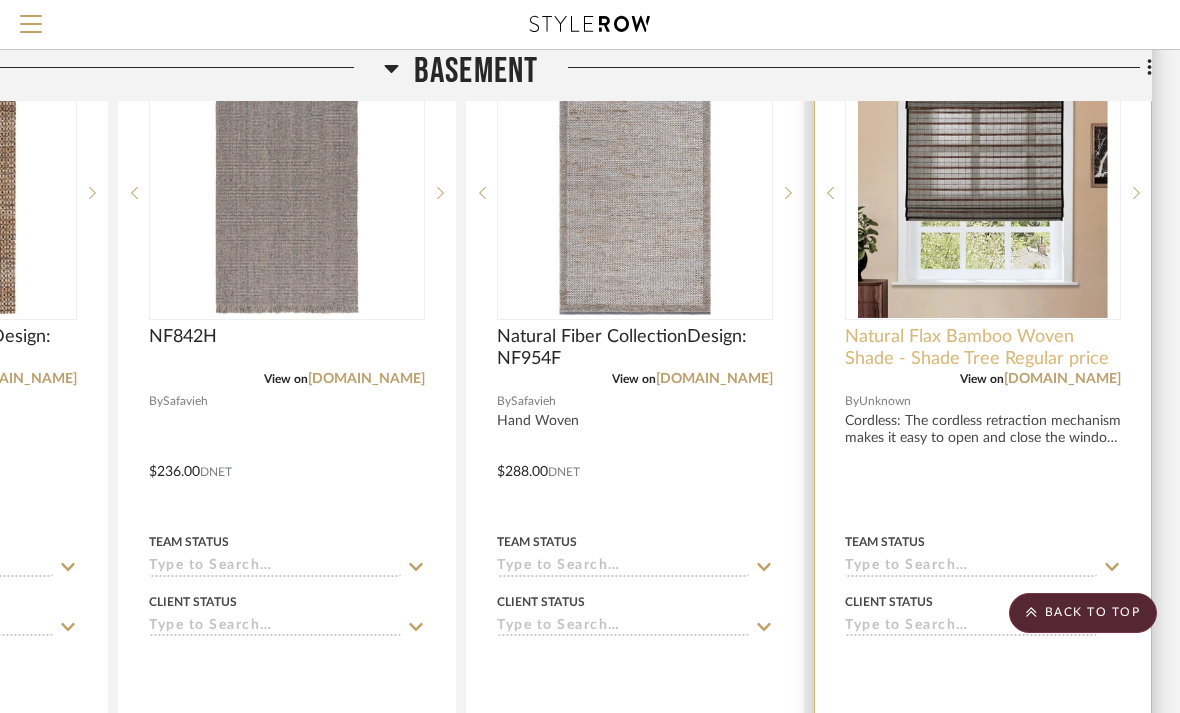 click on "Natural Flax Bamboo Woven Shade - Shade Tree Regular price" at bounding box center (983, 348) 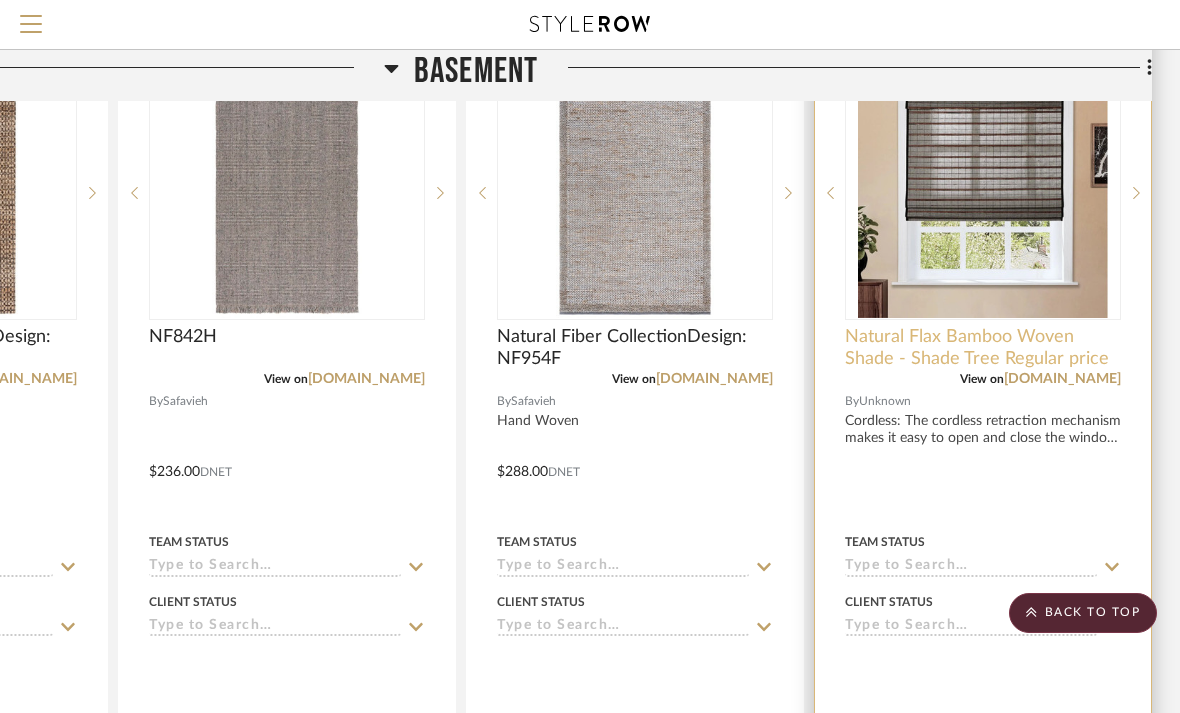 scroll, scrollTop: 0, scrollLeft: 0, axis: both 